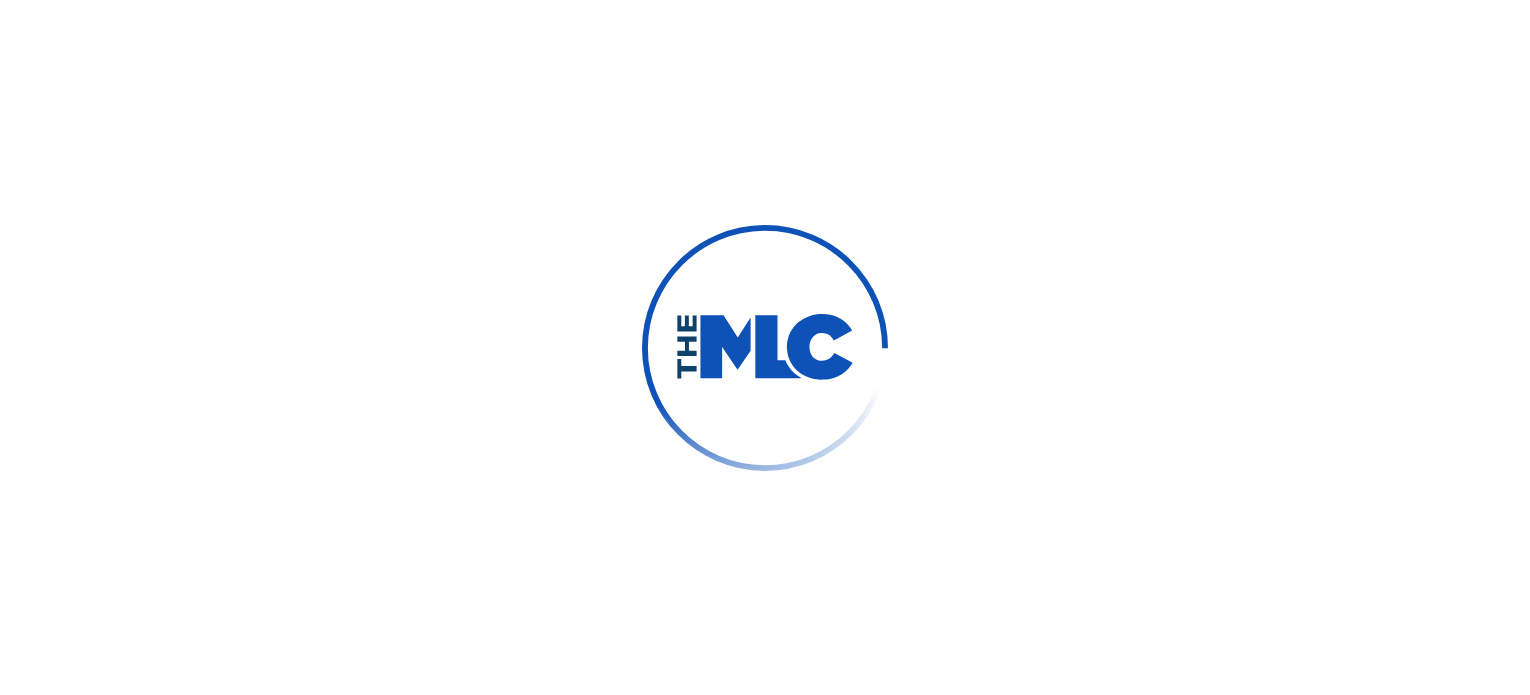 scroll, scrollTop: 0, scrollLeft: 0, axis: both 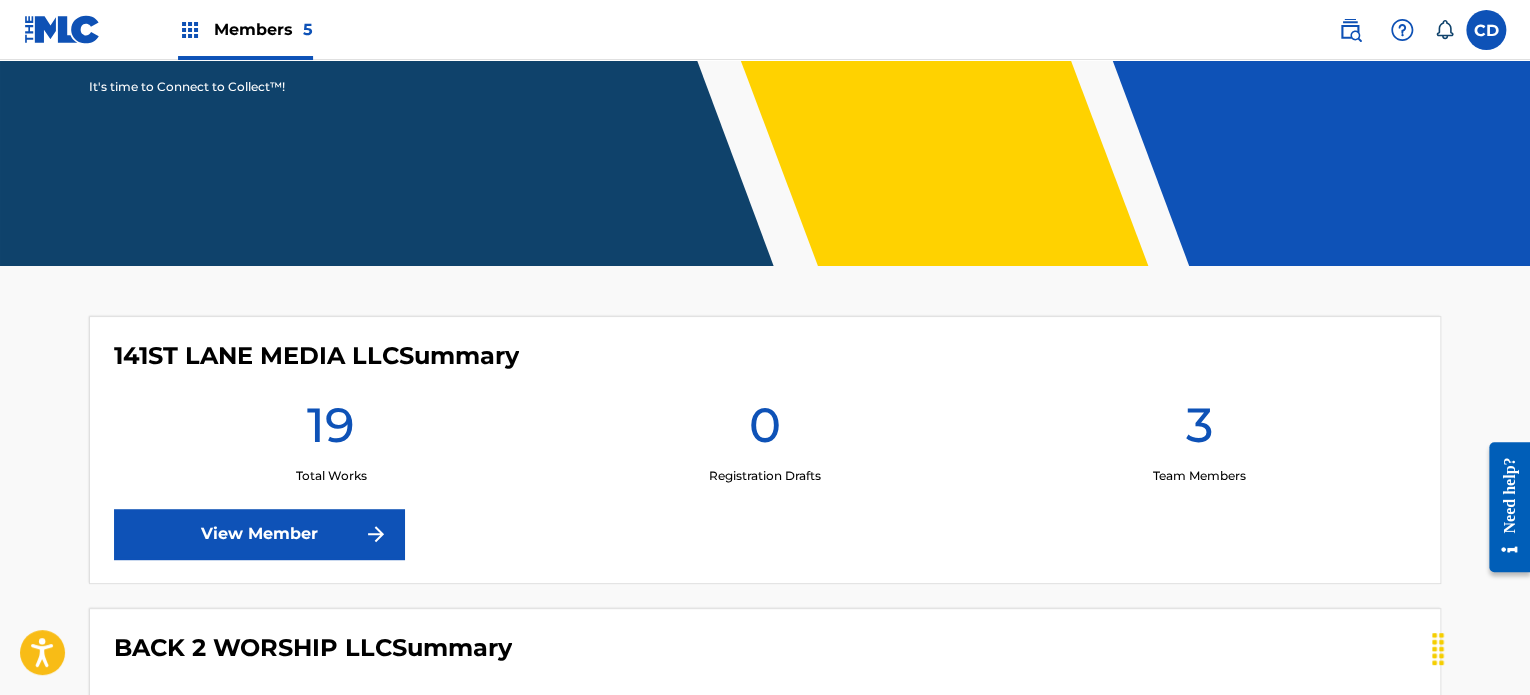 click on "View Member" at bounding box center (259, 534) 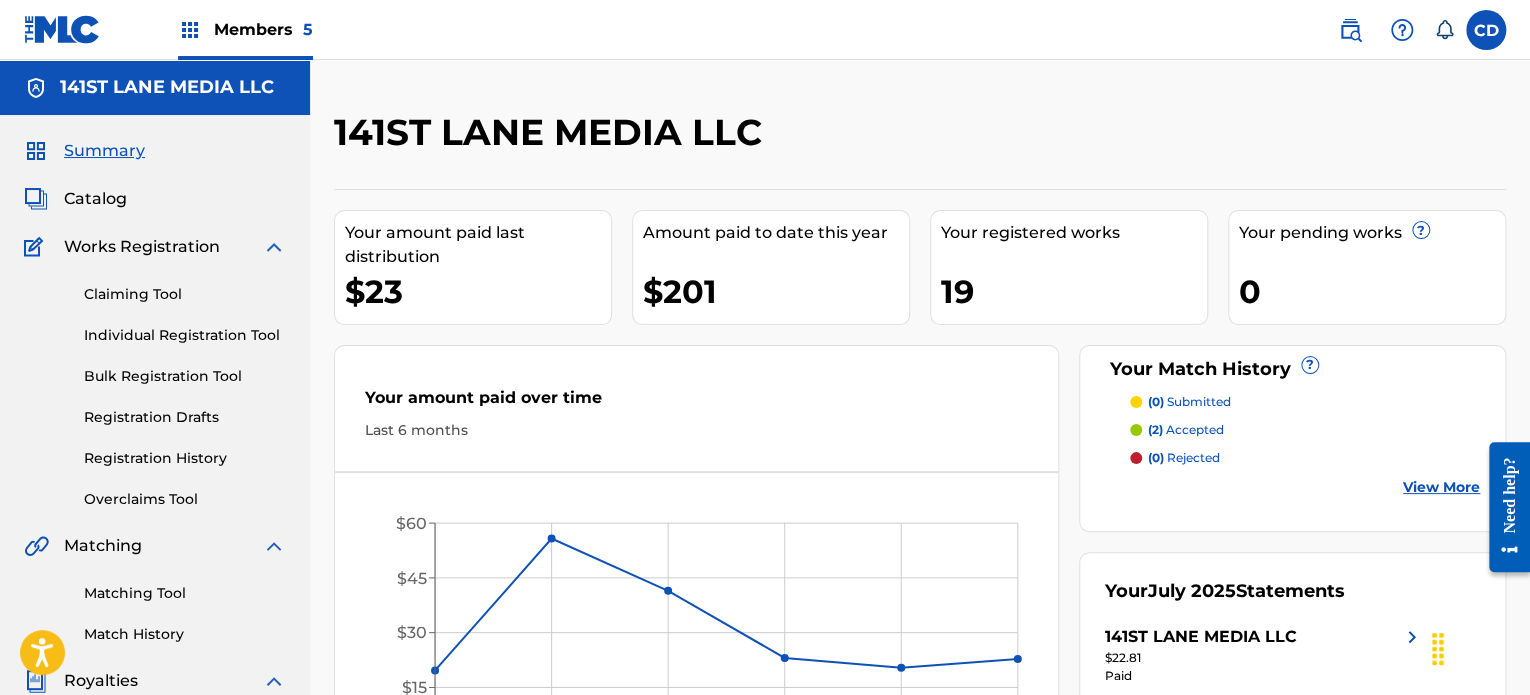 click on "Individual Registration Tool" at bounding box center (185, 335) 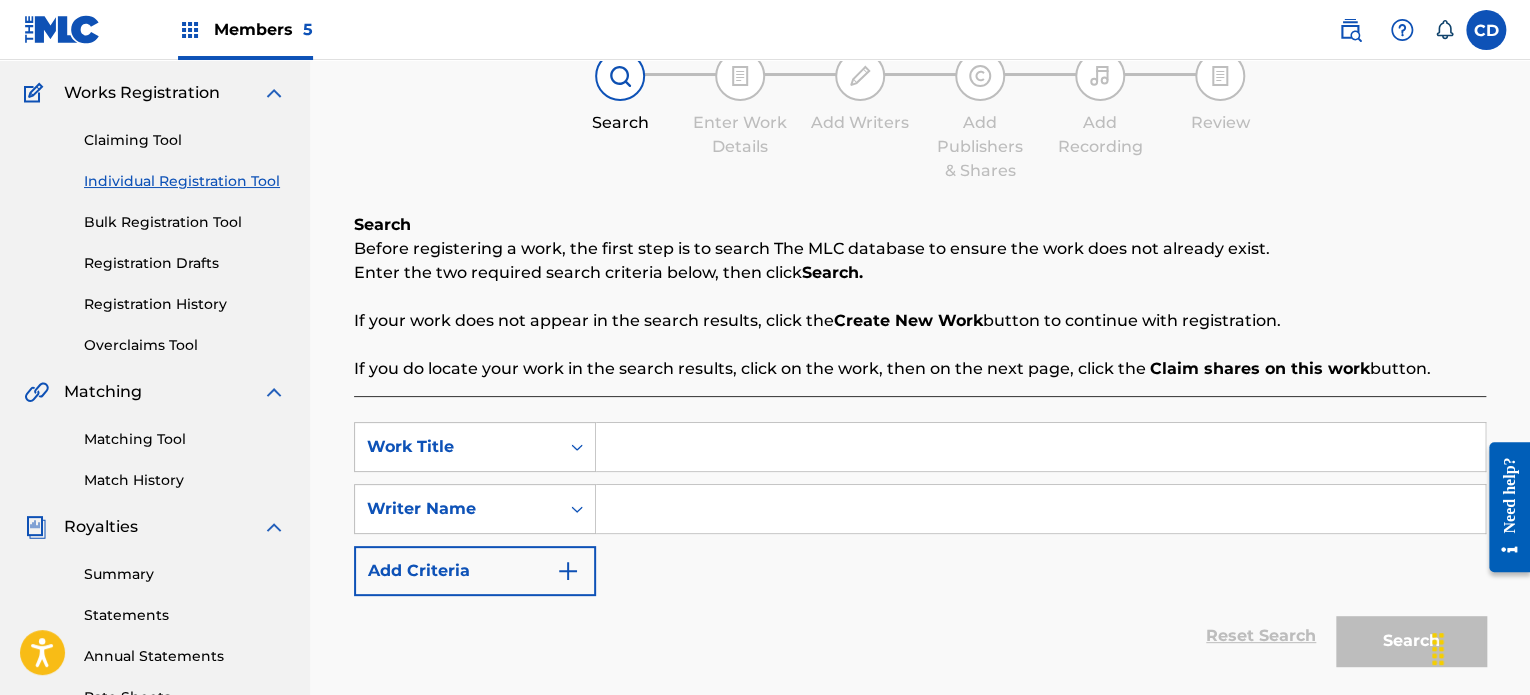 scroll, scrollTop: 160, scrollLeft: 0, axis: vertical 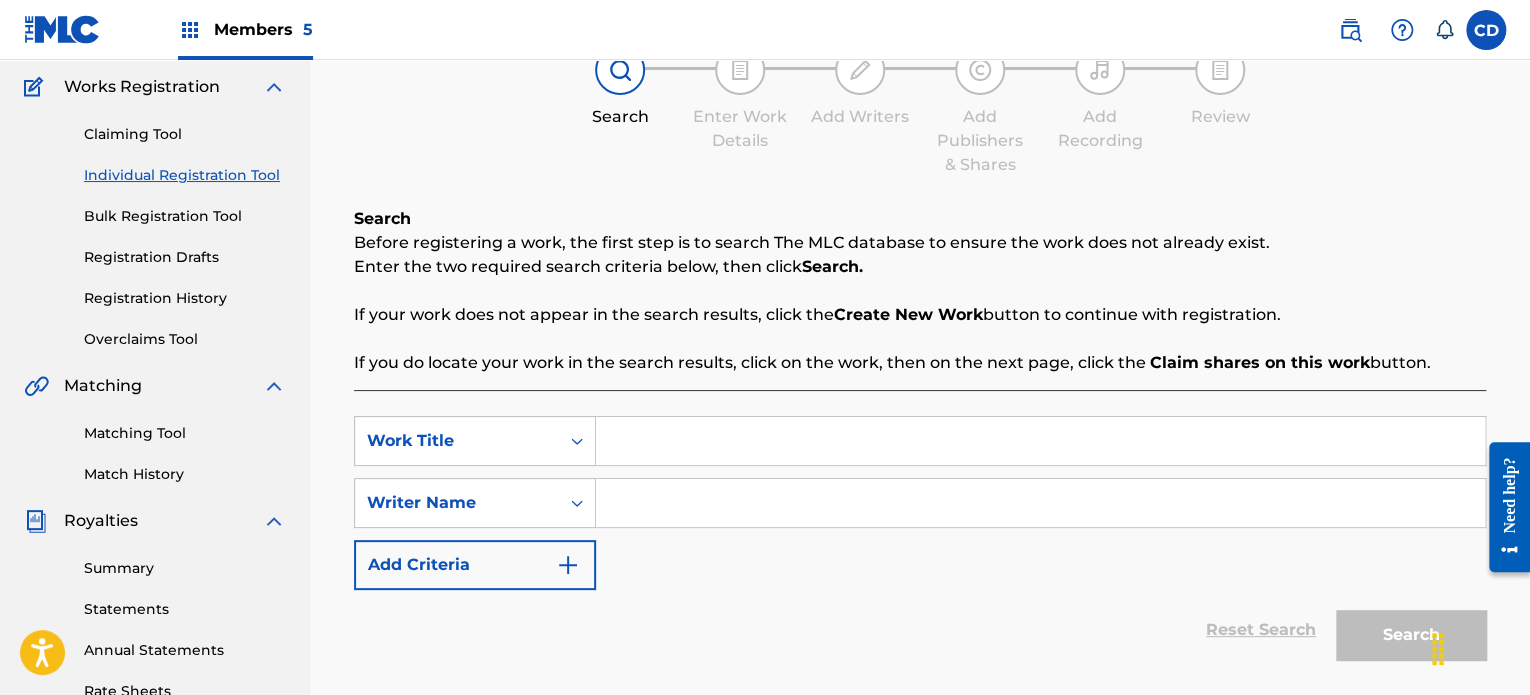 click at bounding box center [1040, 441] 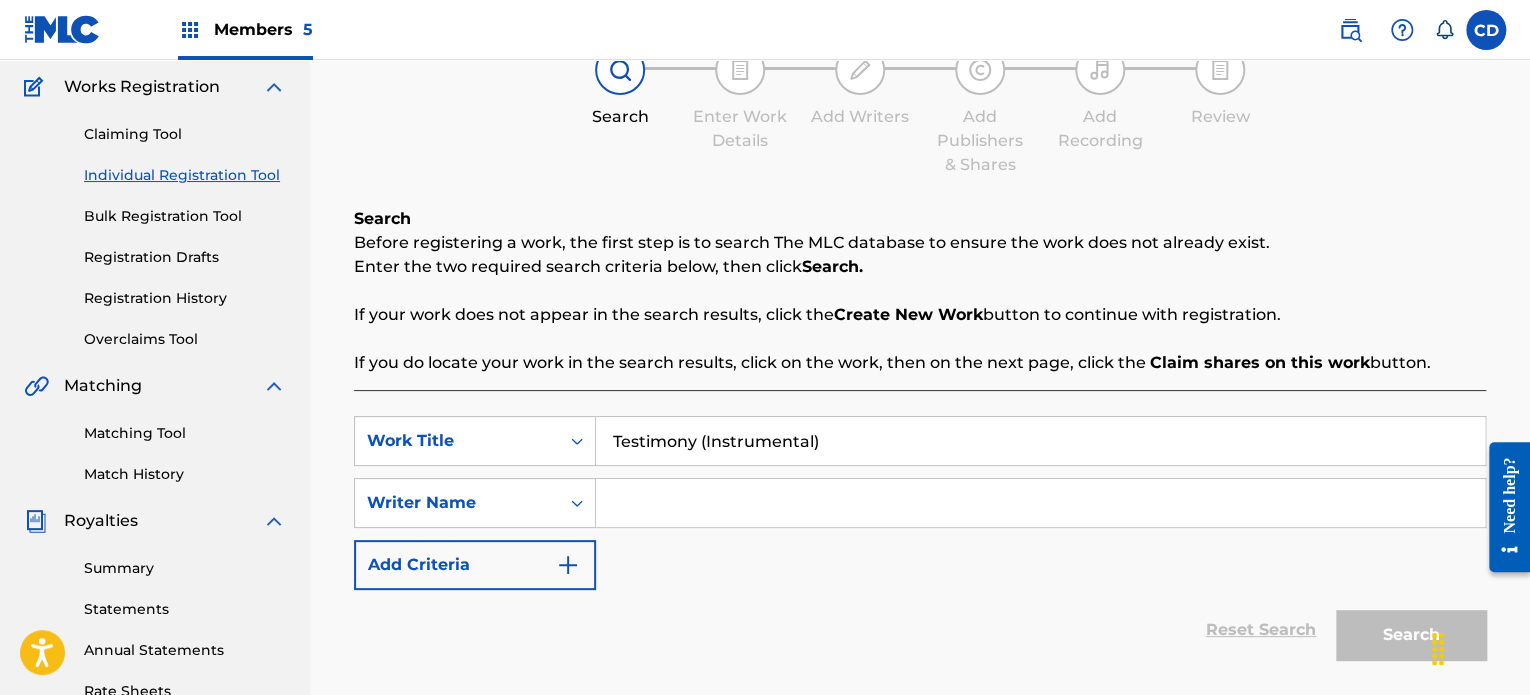 type on "Testimony (Instrumental)" 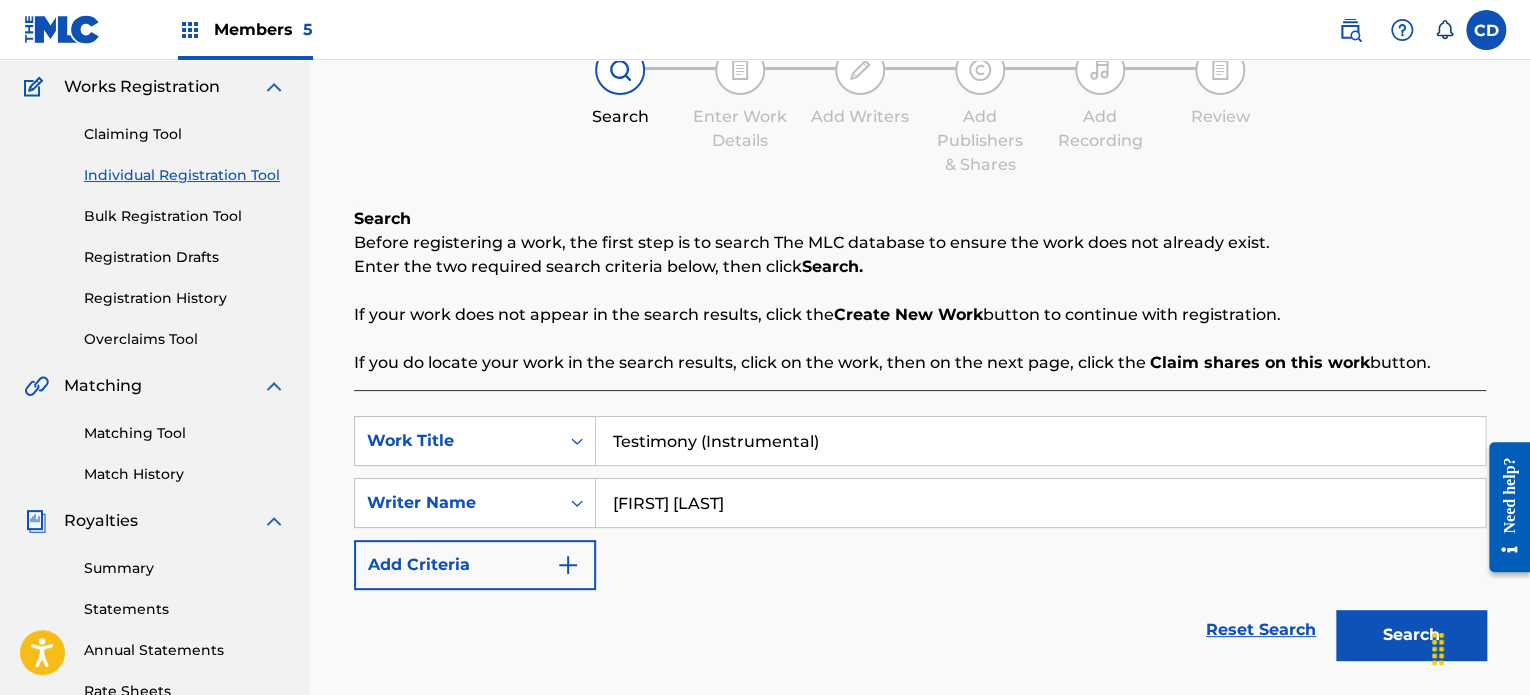 type on "[FIRST] [LAST]" 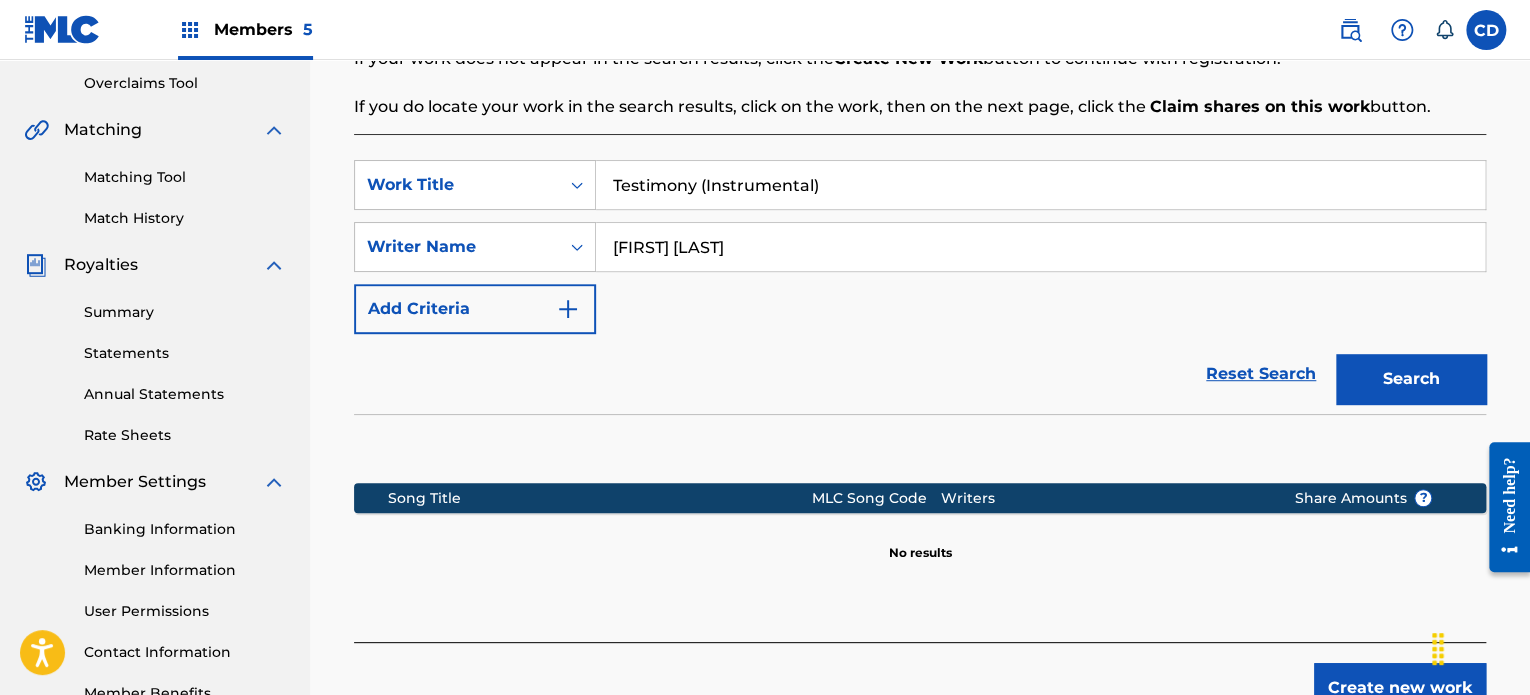 scroll, scrollTop: 416, scrollLeft: 0, axis: vertical 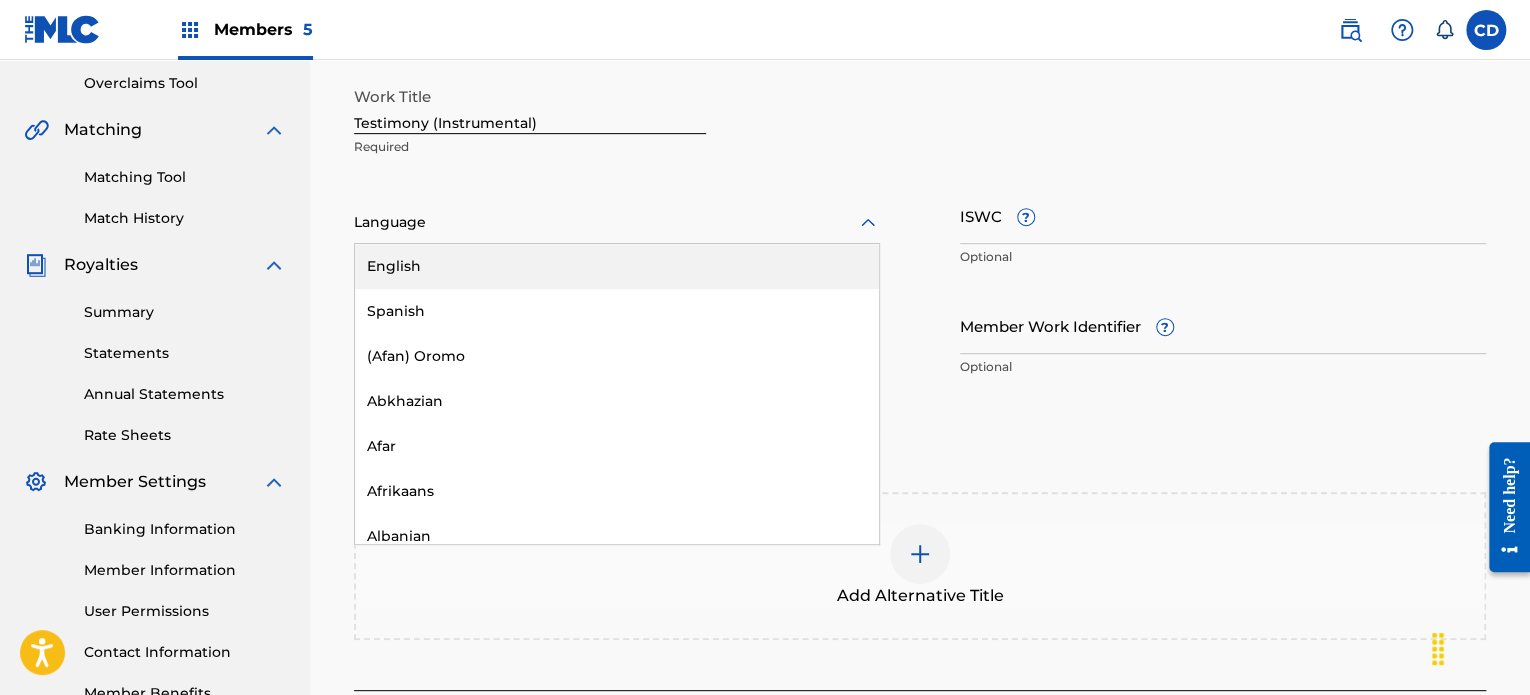 click at bounding box center [617, 222] 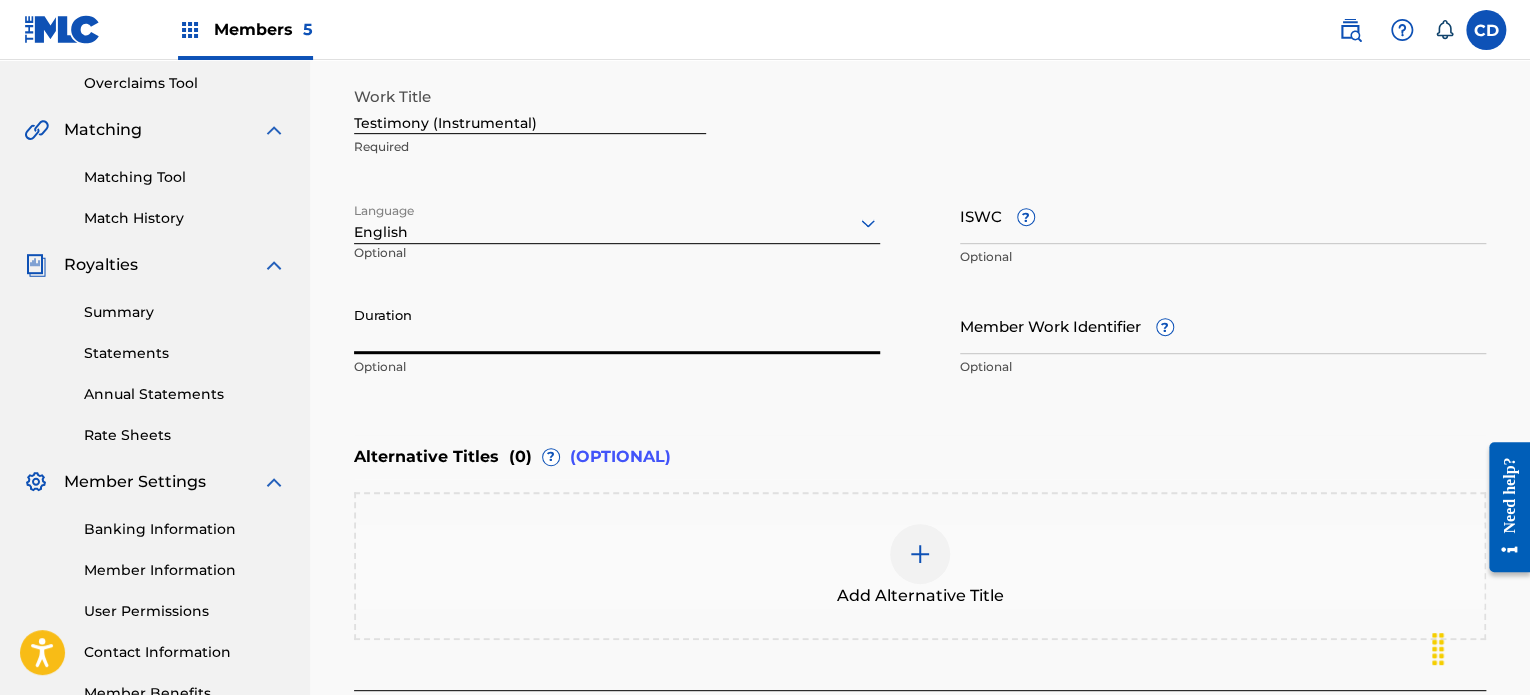 click on "Duration" at bounding box center [617, 325] 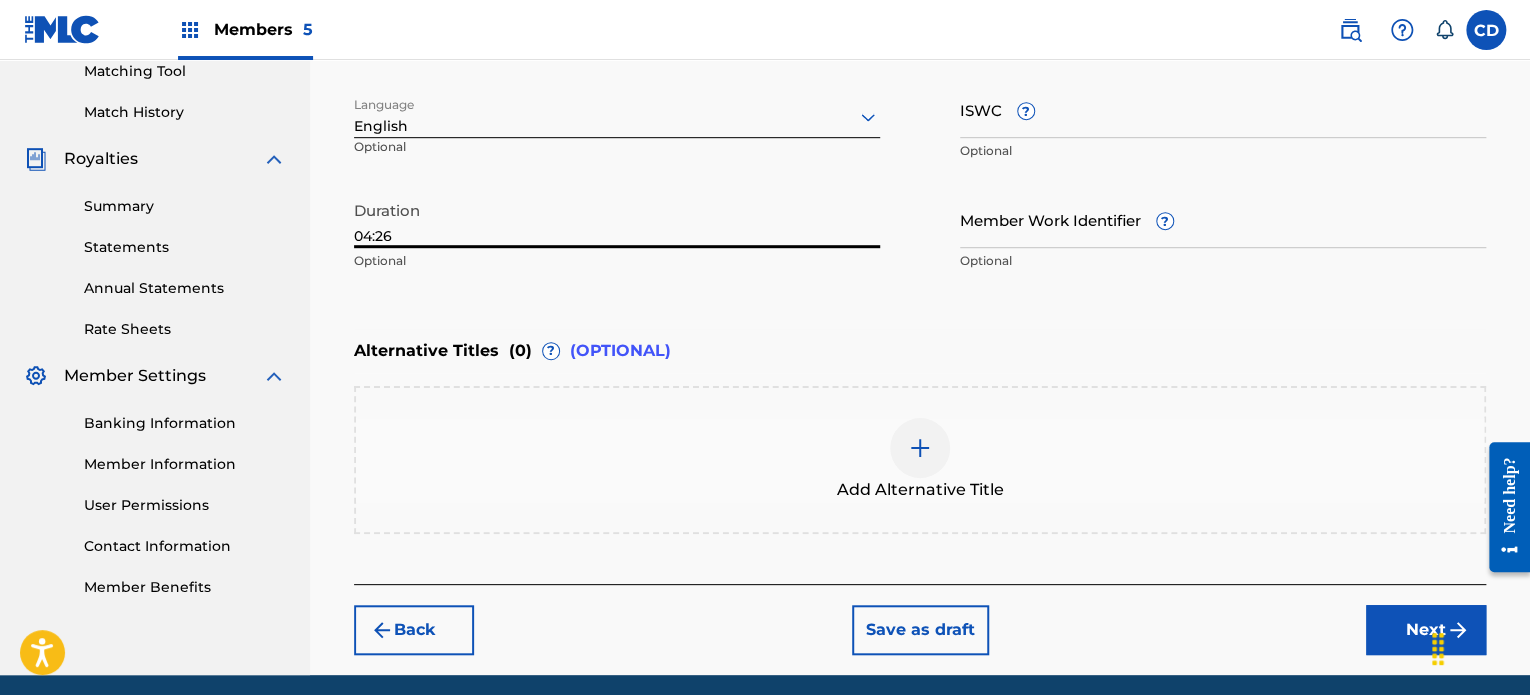 type on "04:26" 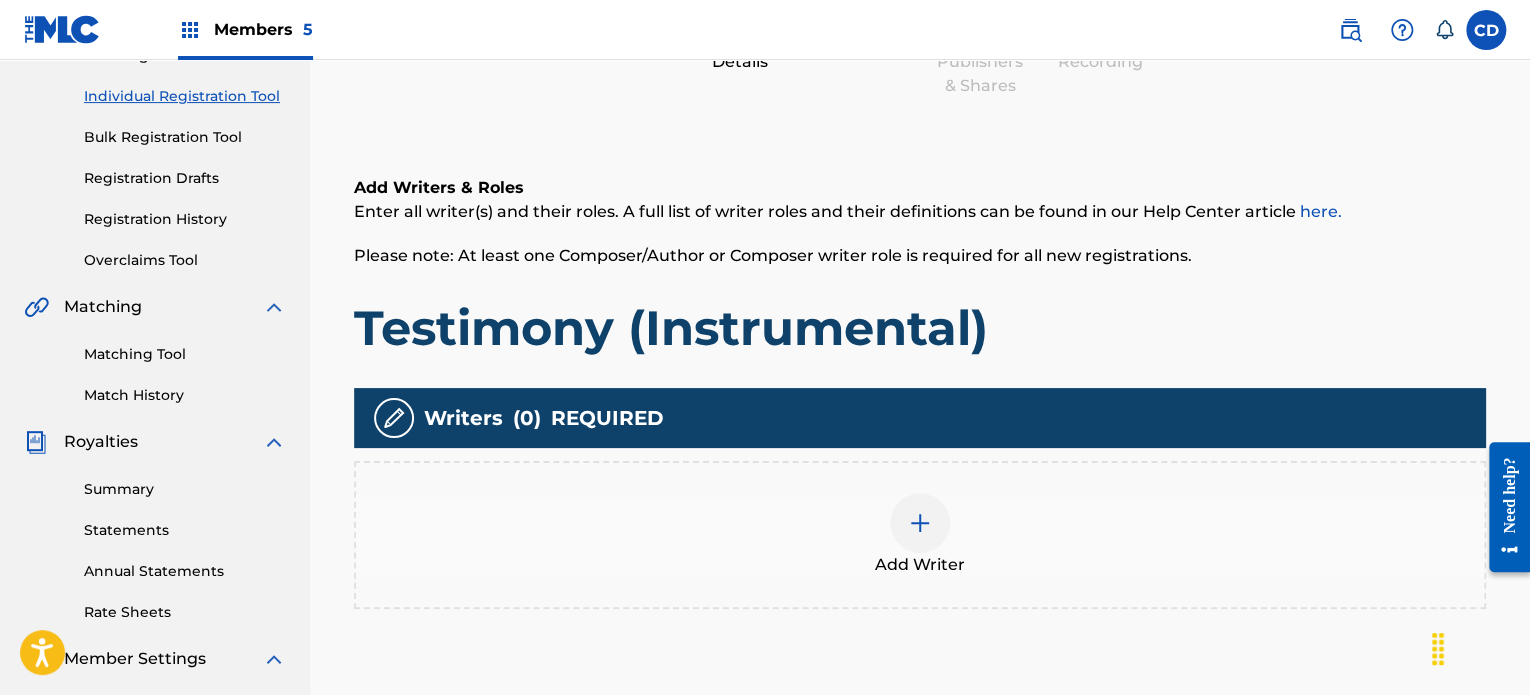 scroll, scrollTop: 243, scrollLeft: 0, axis: vertical 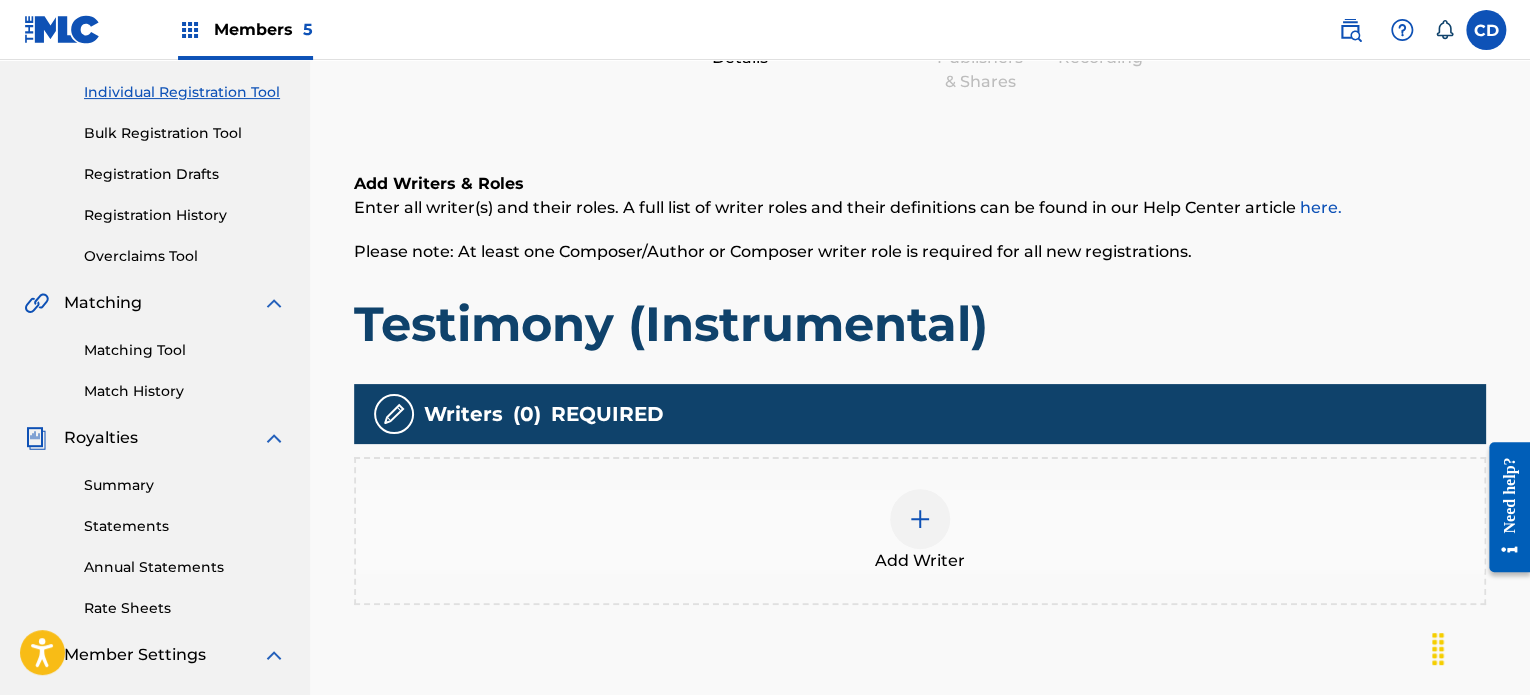click on "Add Writer" at bounding box center (920, 531) 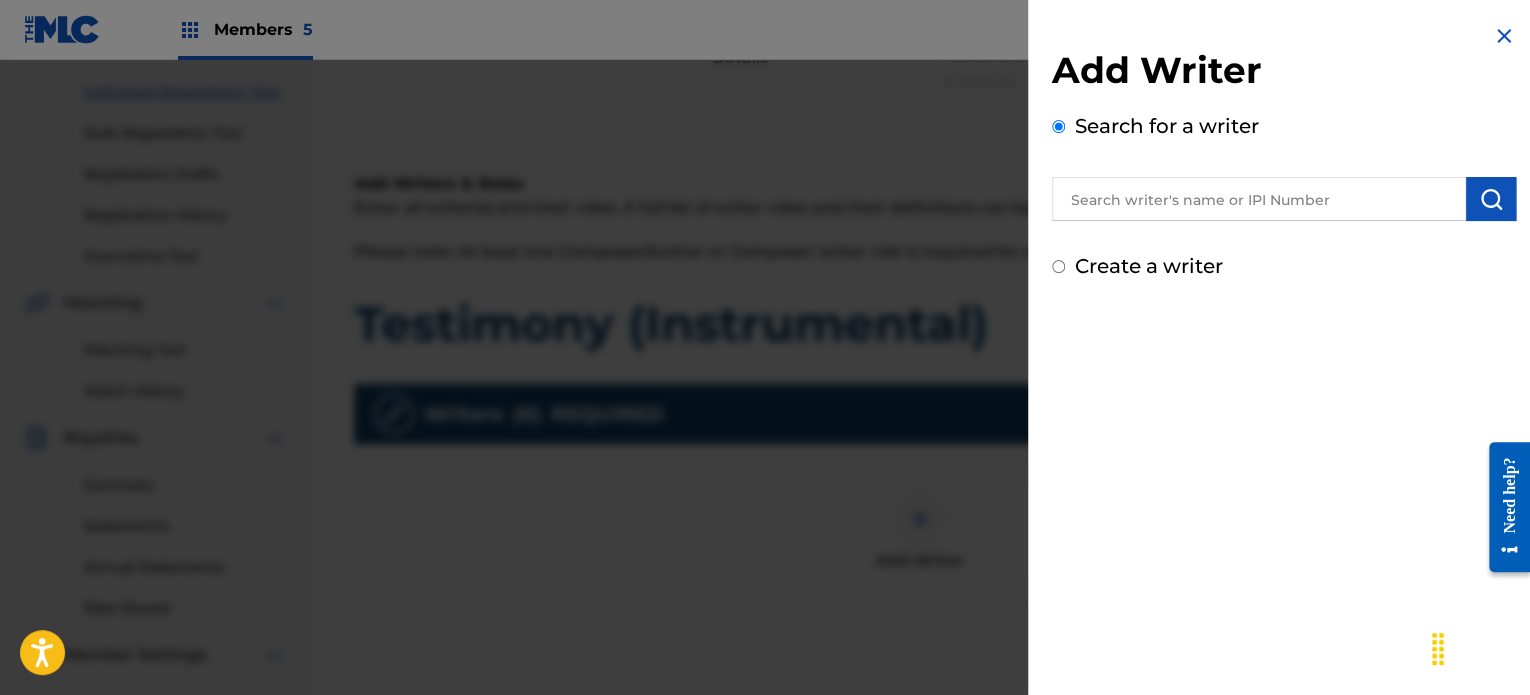 click at bounding box center (1259, 199) 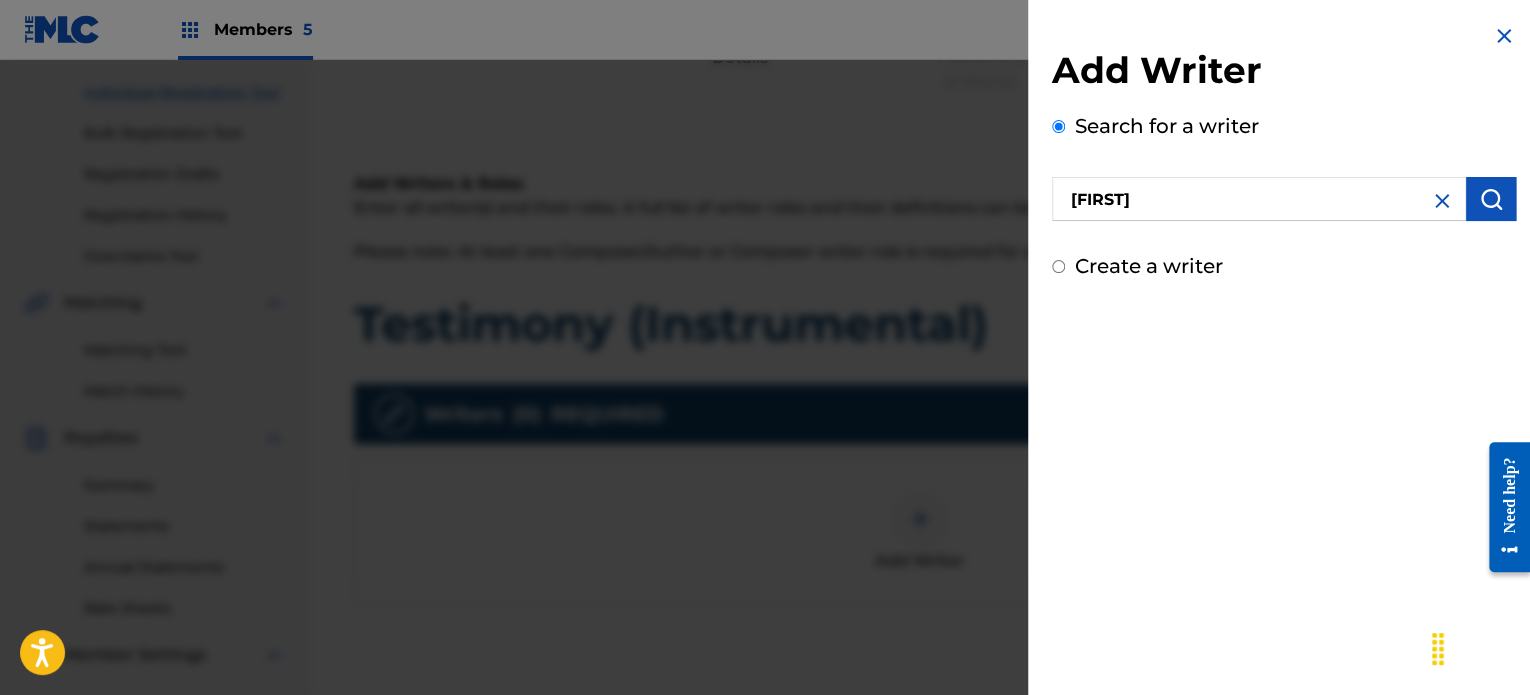 click on "Create a writer" at bounding box center [1284, 266] 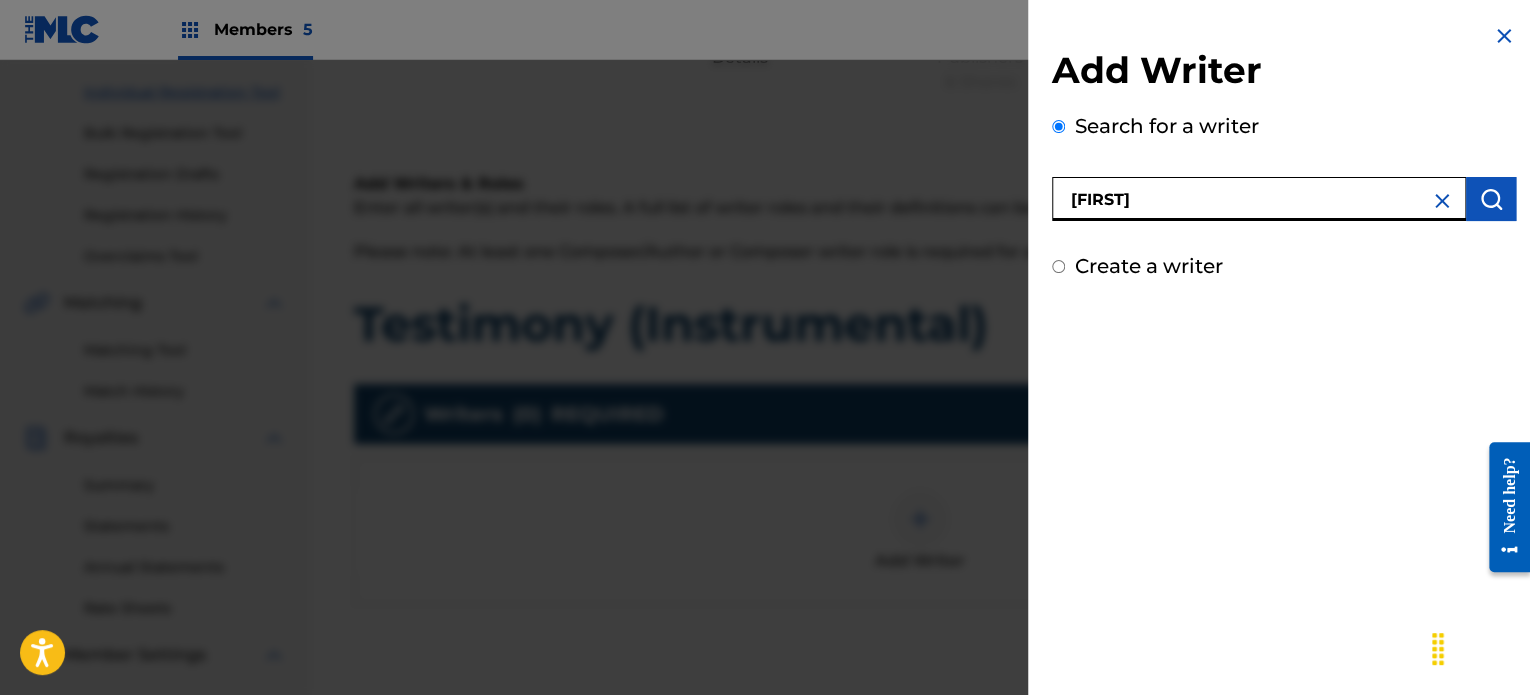 click on "[FIRST]" at bounding box center (1259, 199) 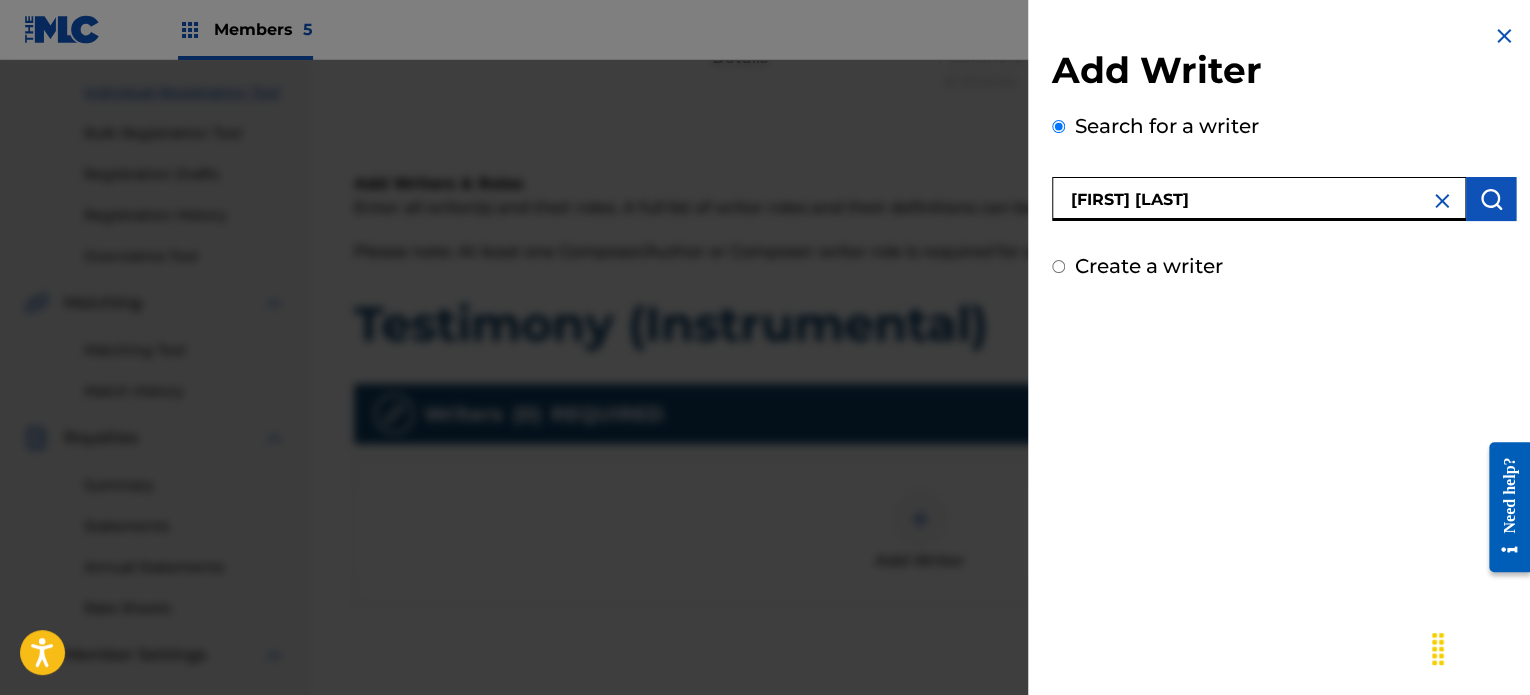 type on "[FIRST] [LAST]" 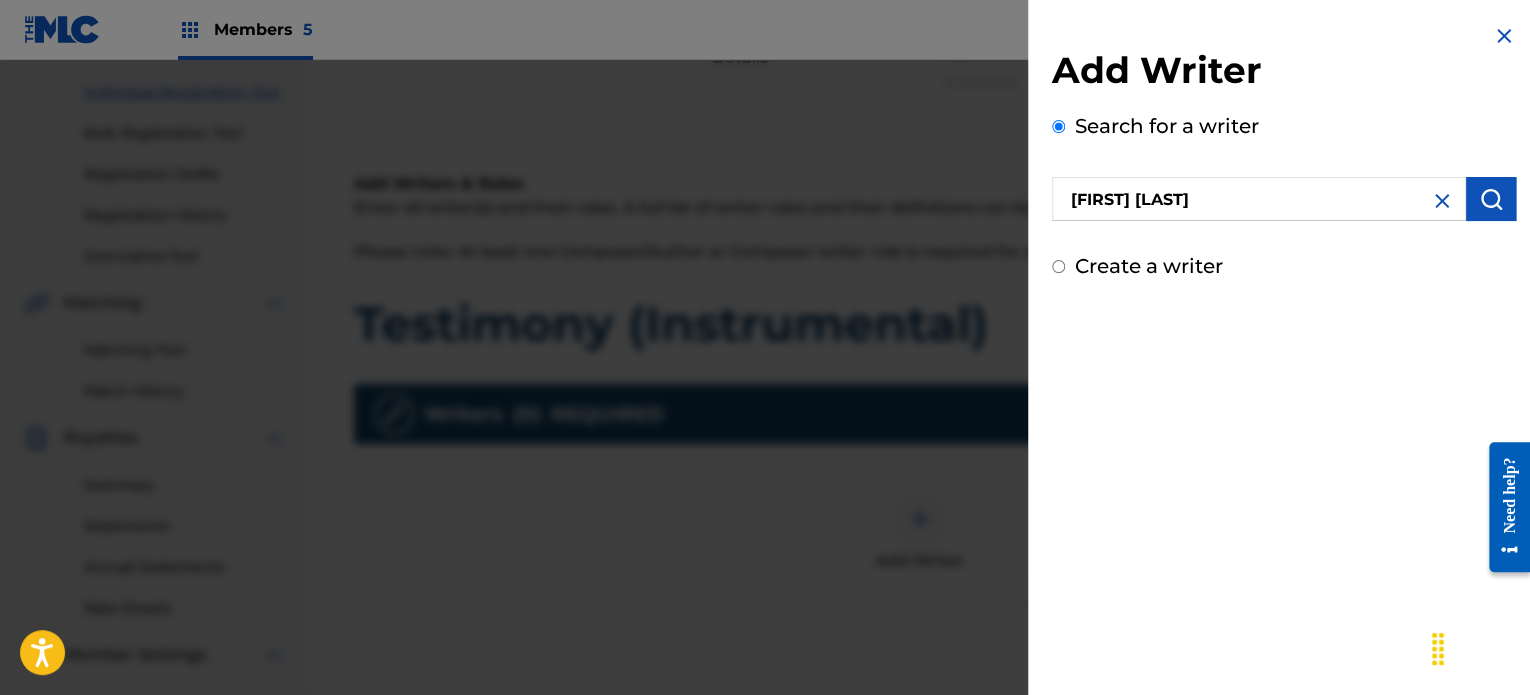 click at bounding box center [1491, 199] 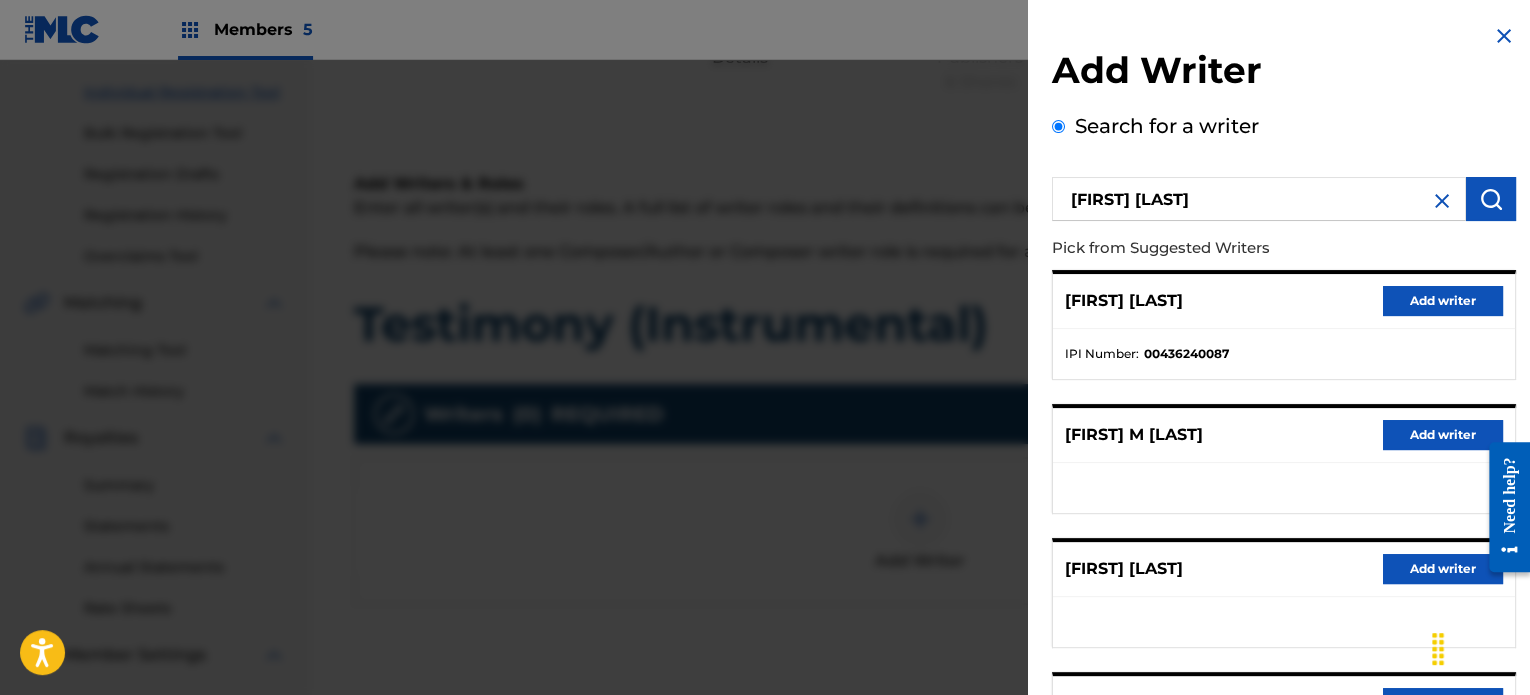 click on "Add writer" at bounding box center [1443, 301] 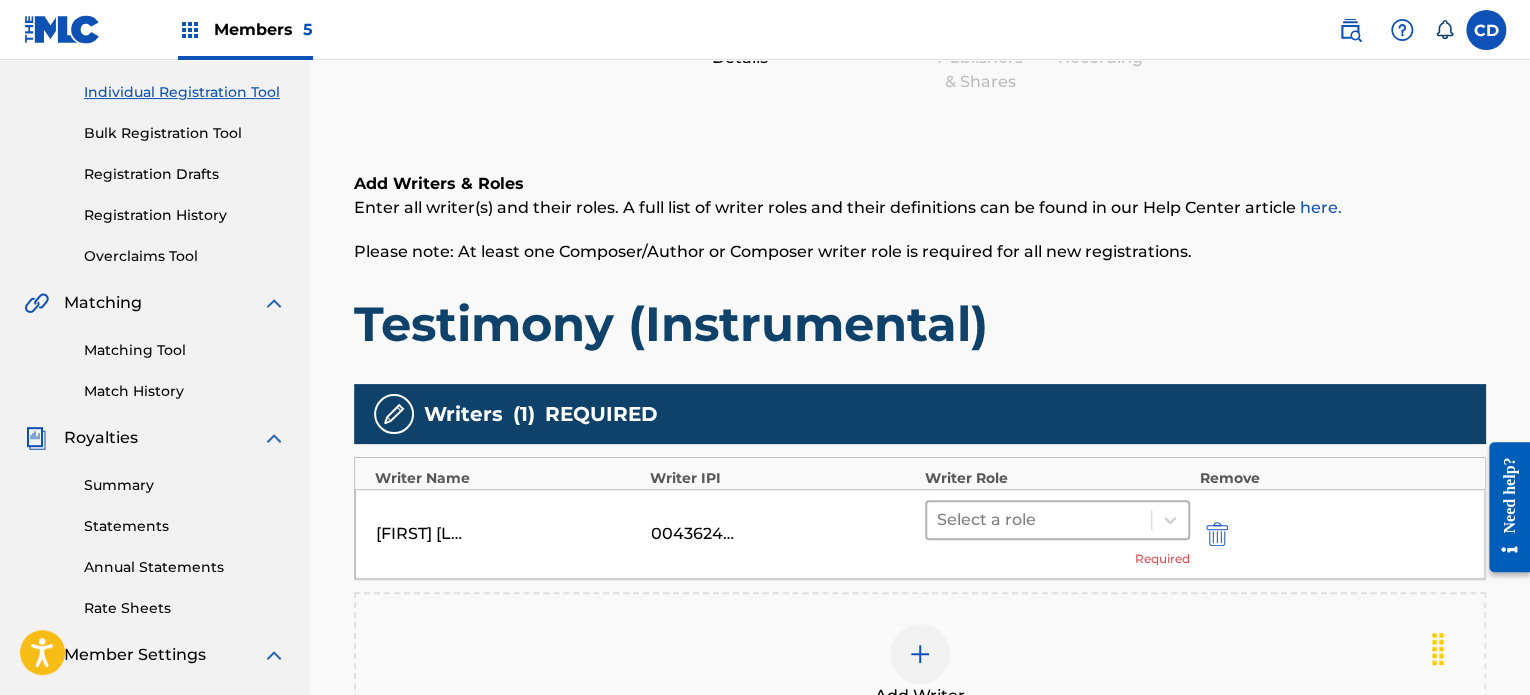 click at bounding box center [1039, 520] 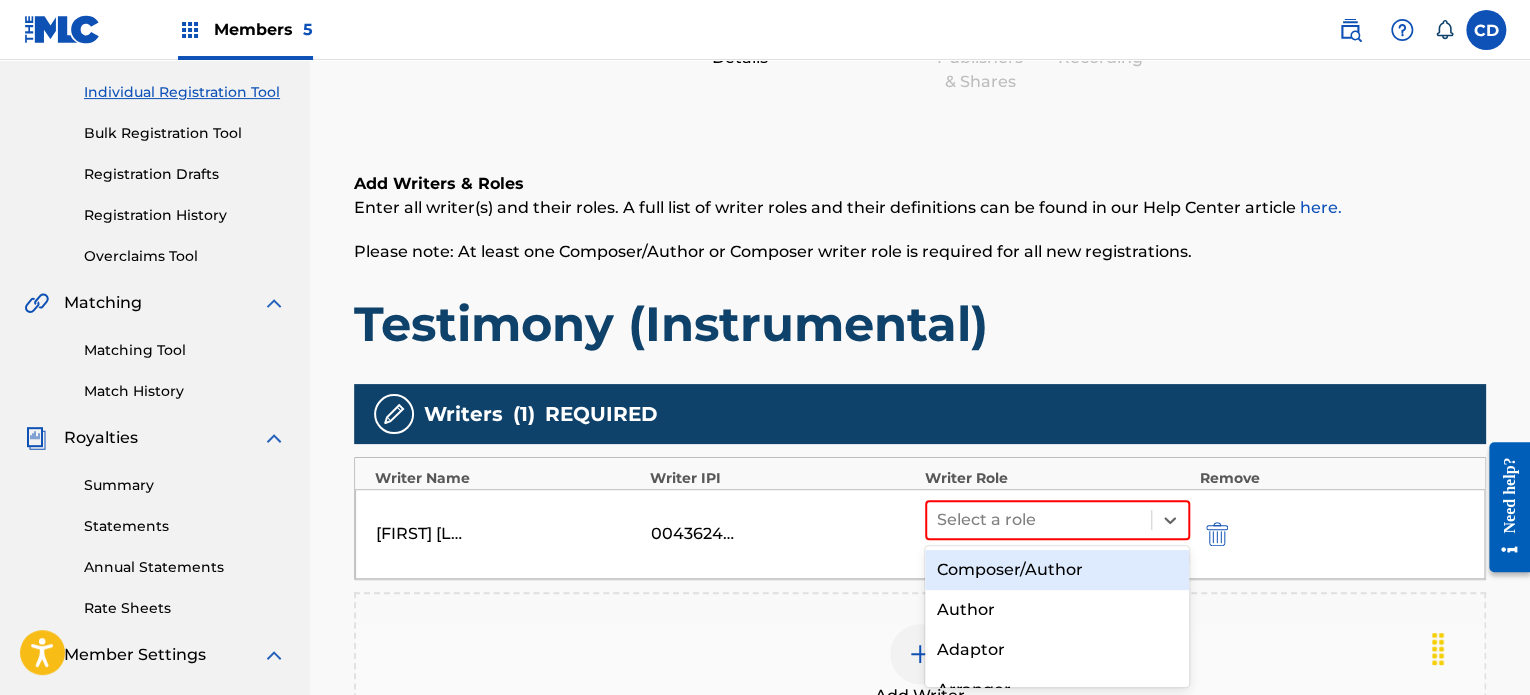click on "Composer/Author" at bounding box center [1057, 570] 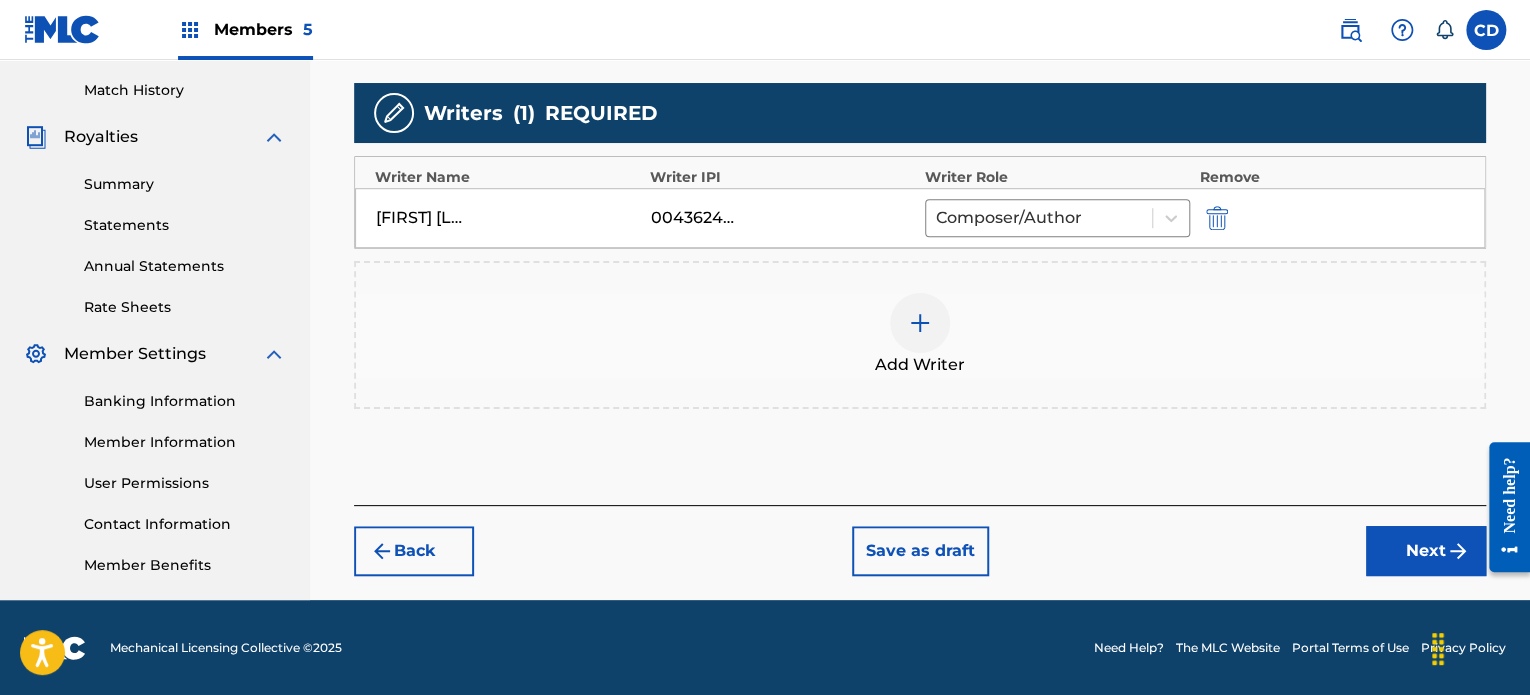 click on "Next" at bounding box center [1426, 551] 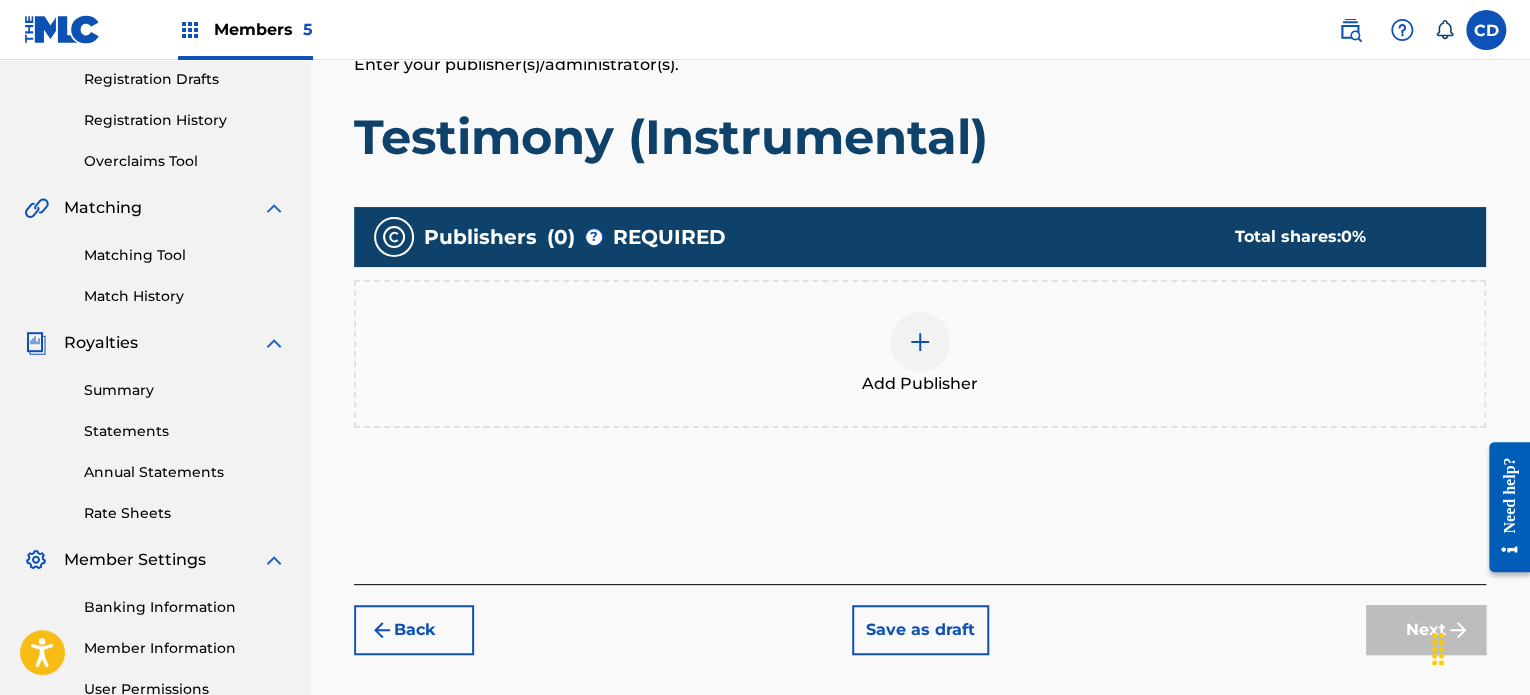 scroll, scrollTop: 340, scrollLeft: 0, axis: vertical 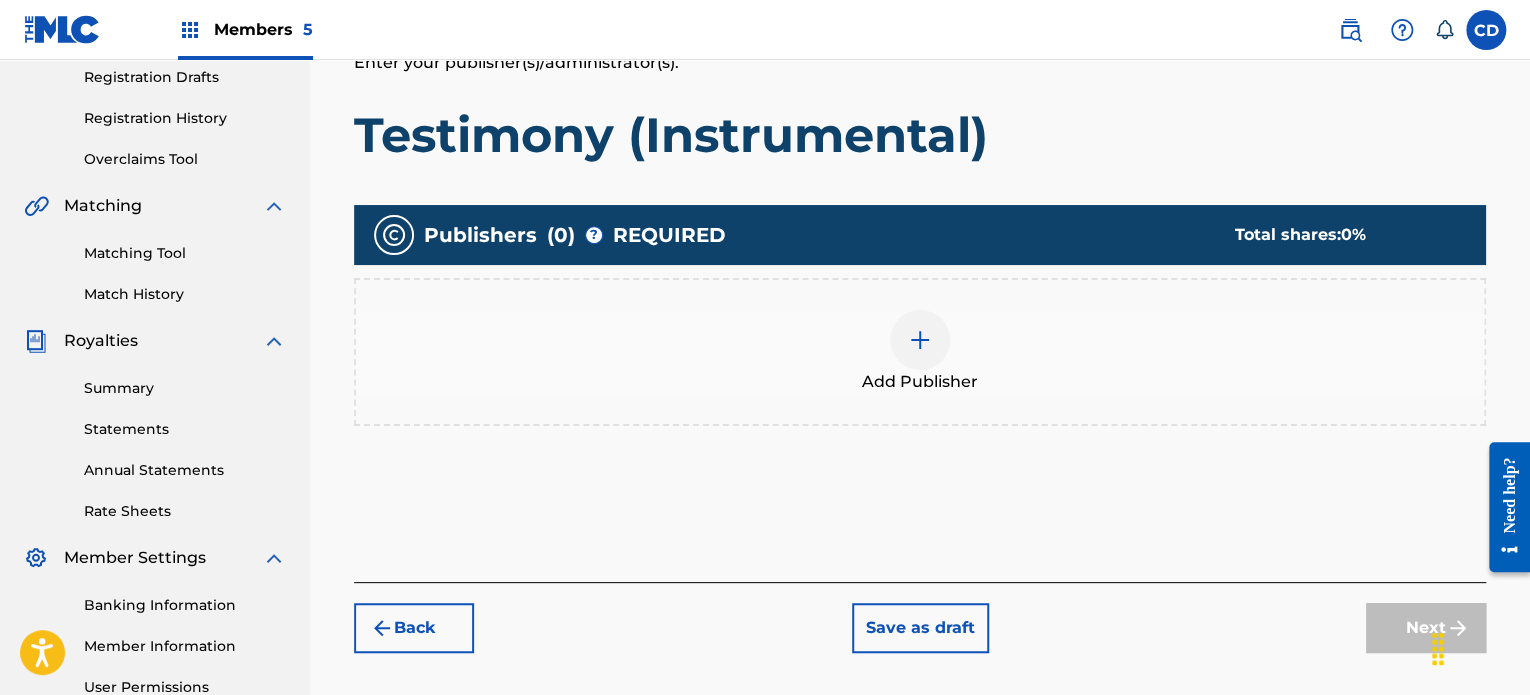click at bounding box center [920, 340] 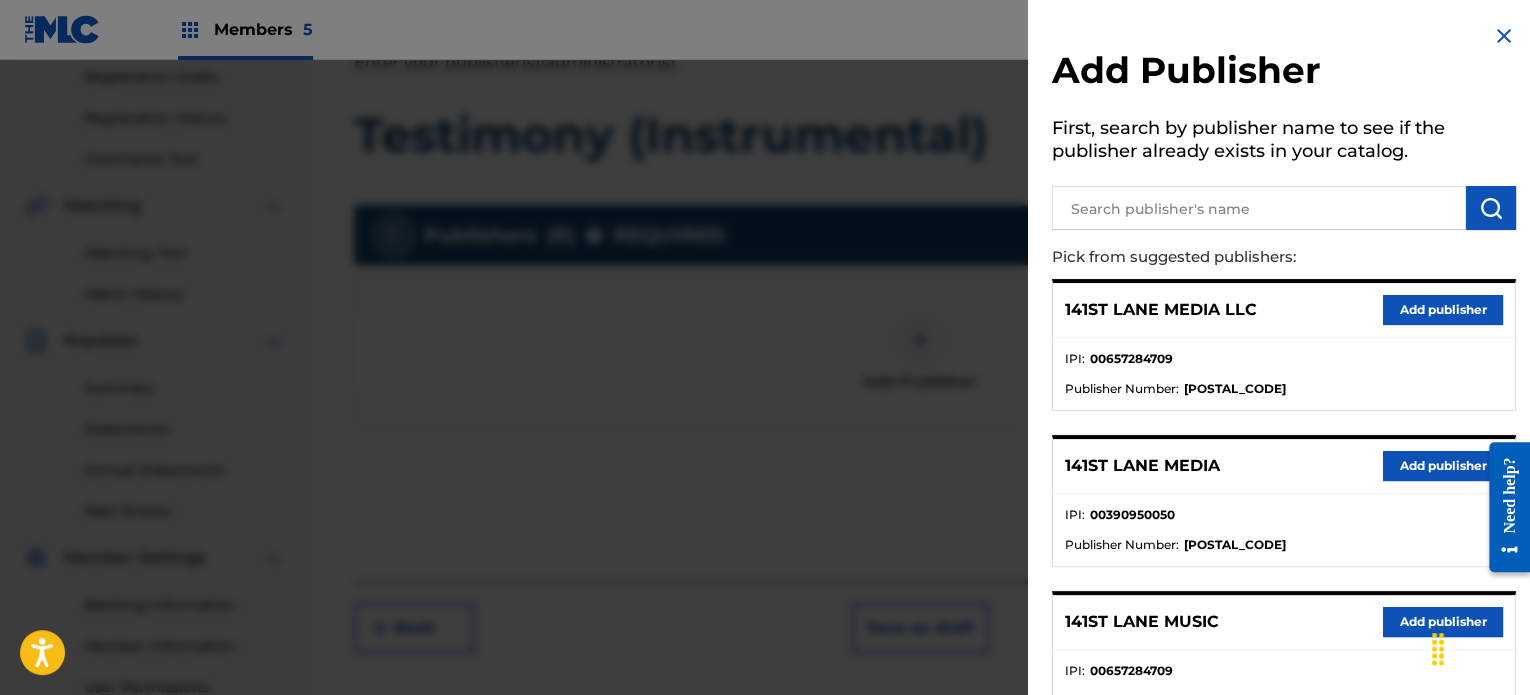 click on "Add publisher" at bounding box center [1443, 622] 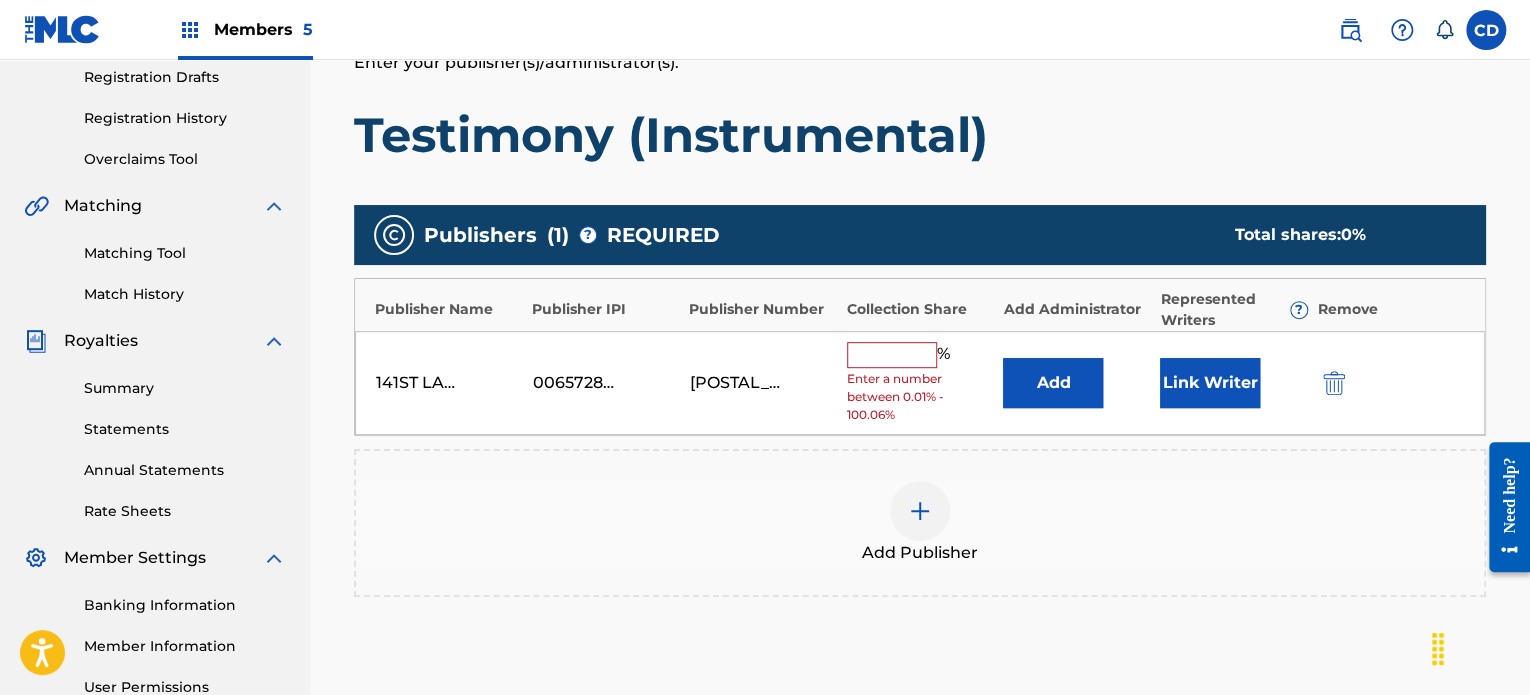 click at bounding box center (892, 355) 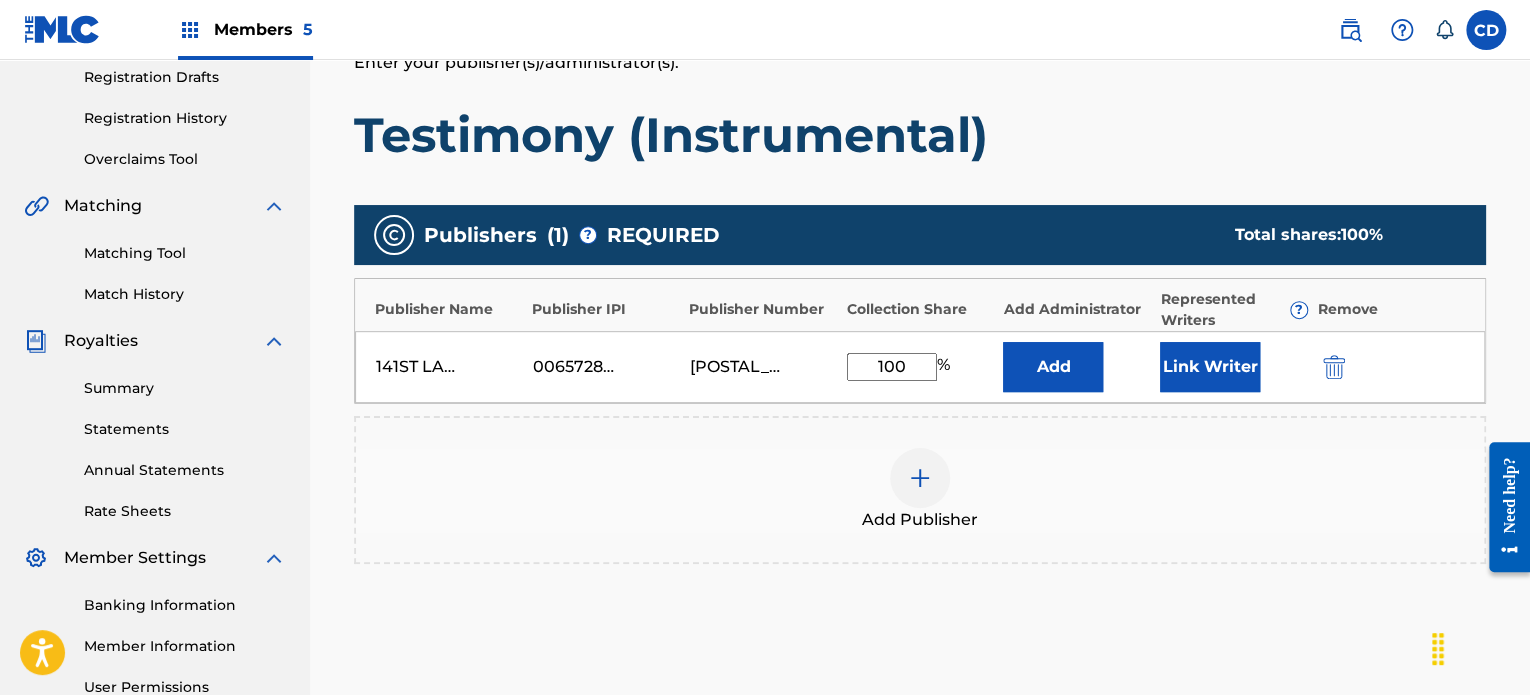 type on "100" 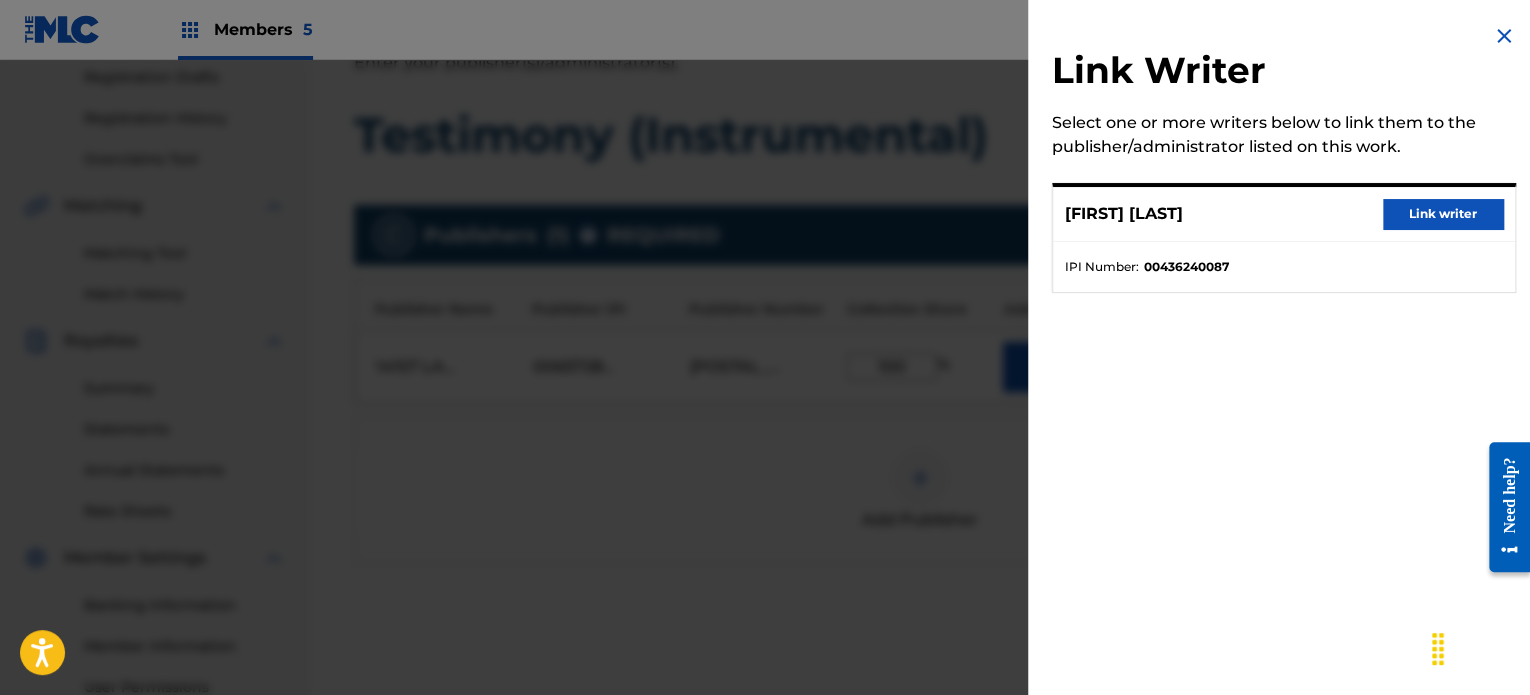 click on "Link writer" at bounding box center [1443, 214] 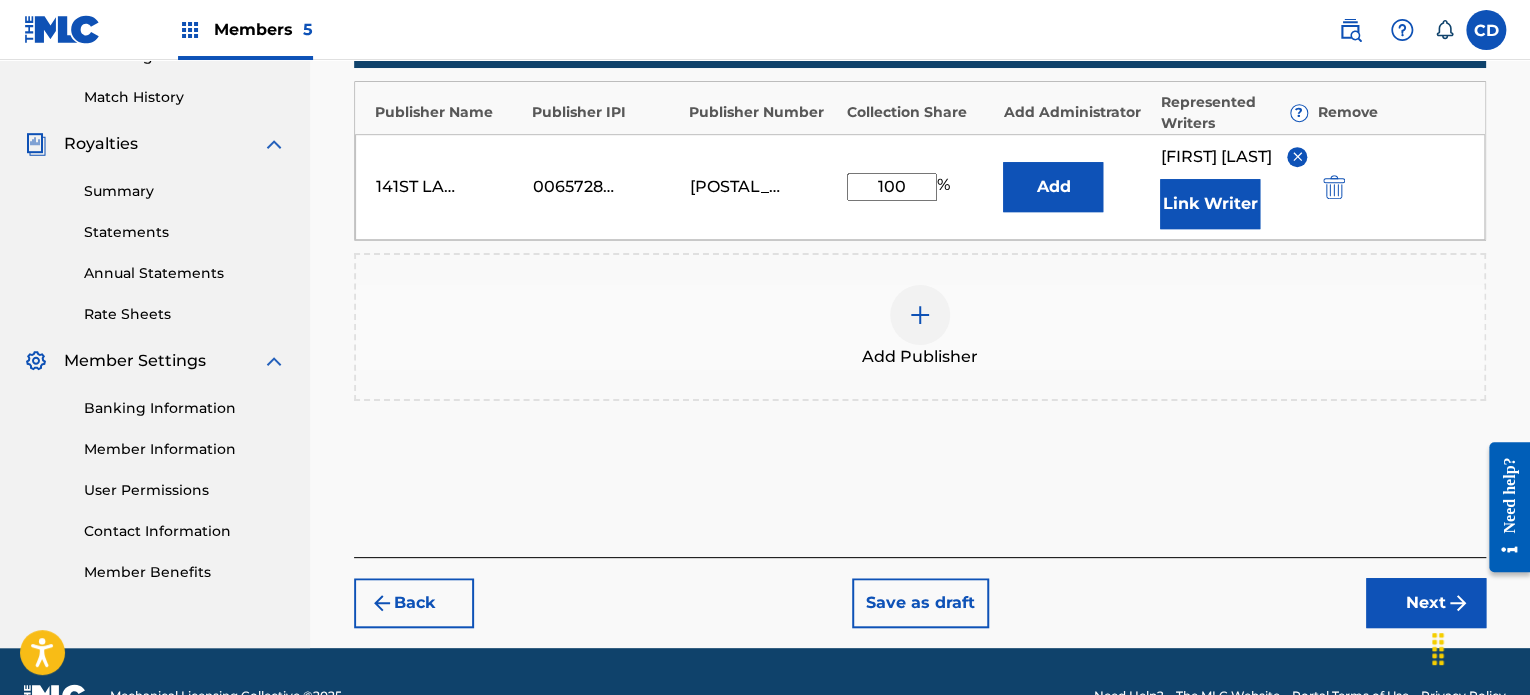 click on "Next" at bounding box center (1426, 603) 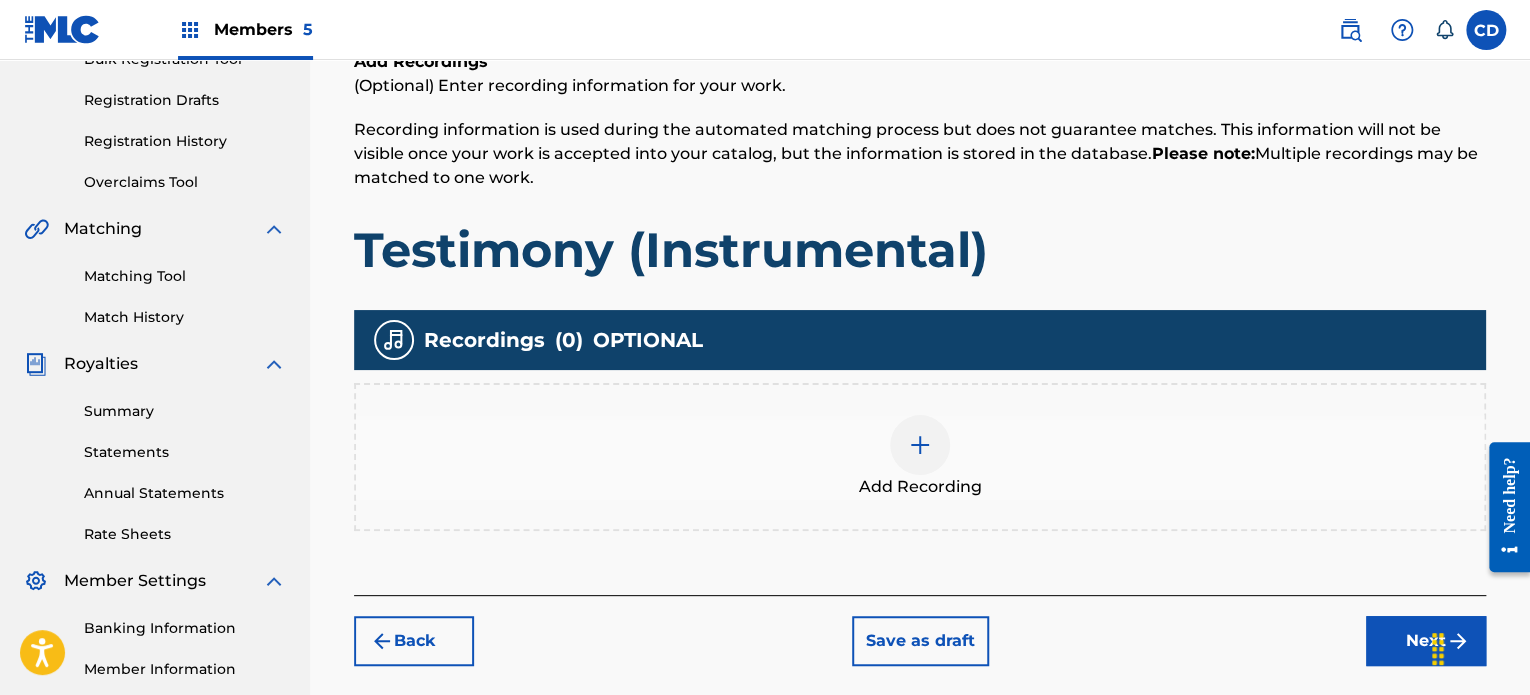 scroll, scrollTop: 318, scrollLeft: 0, axis: vertical 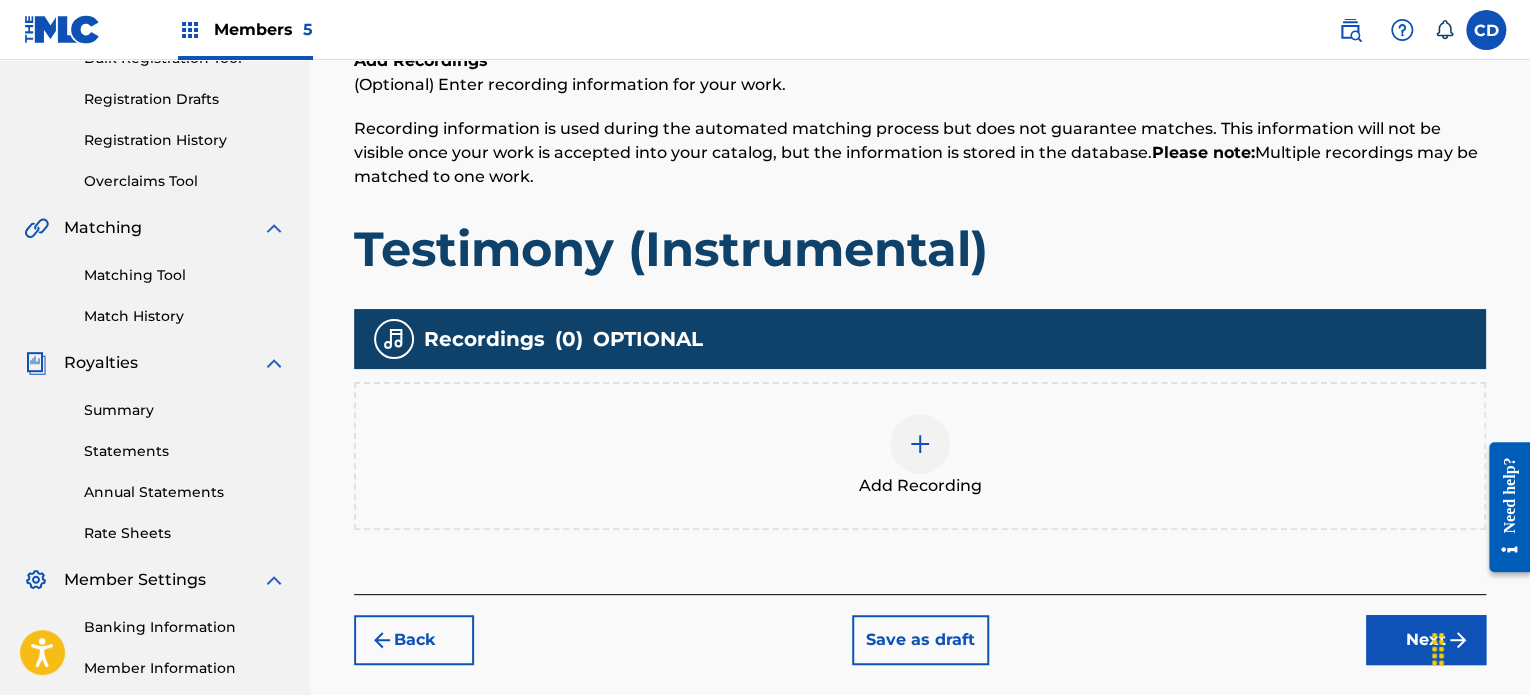 click on "Add Recording" at bounding box center [920, 486] 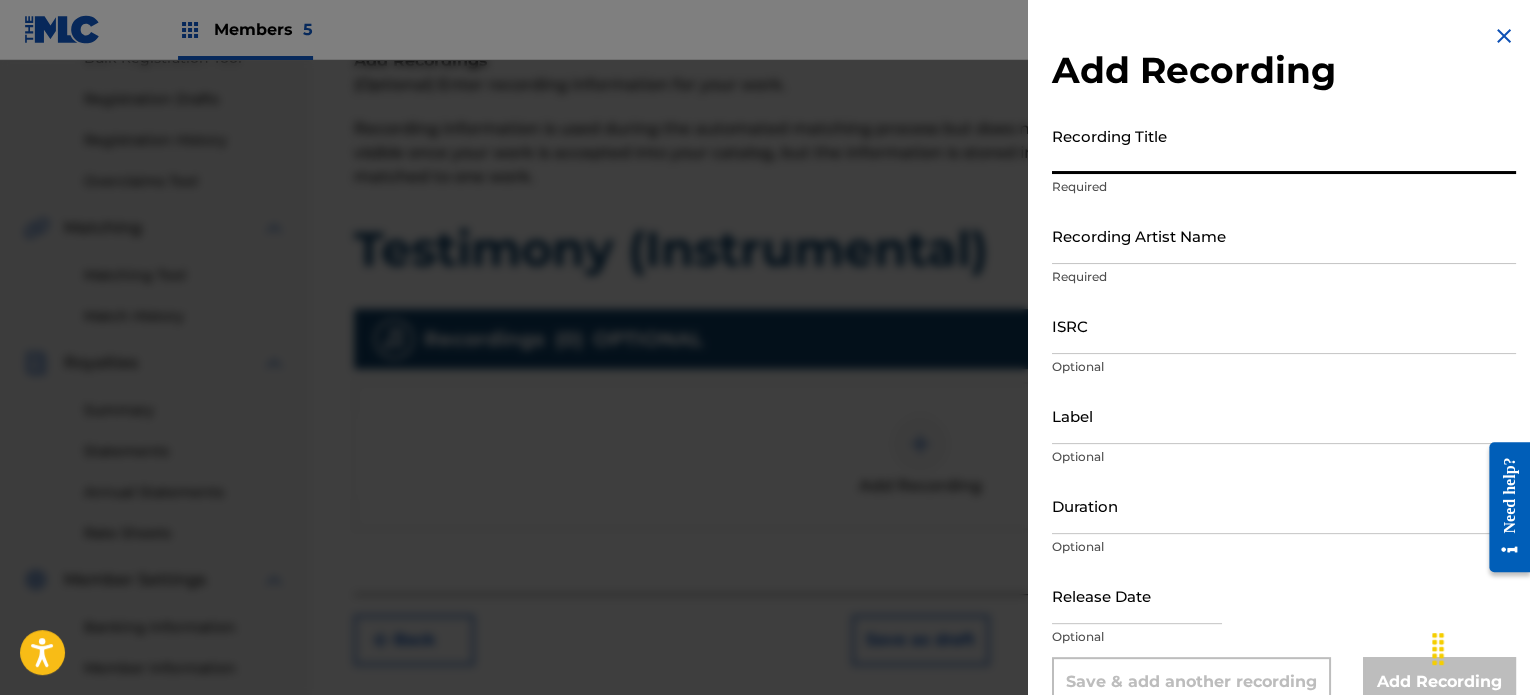 click on "Recording Title" at bounding box center [1284, 145] 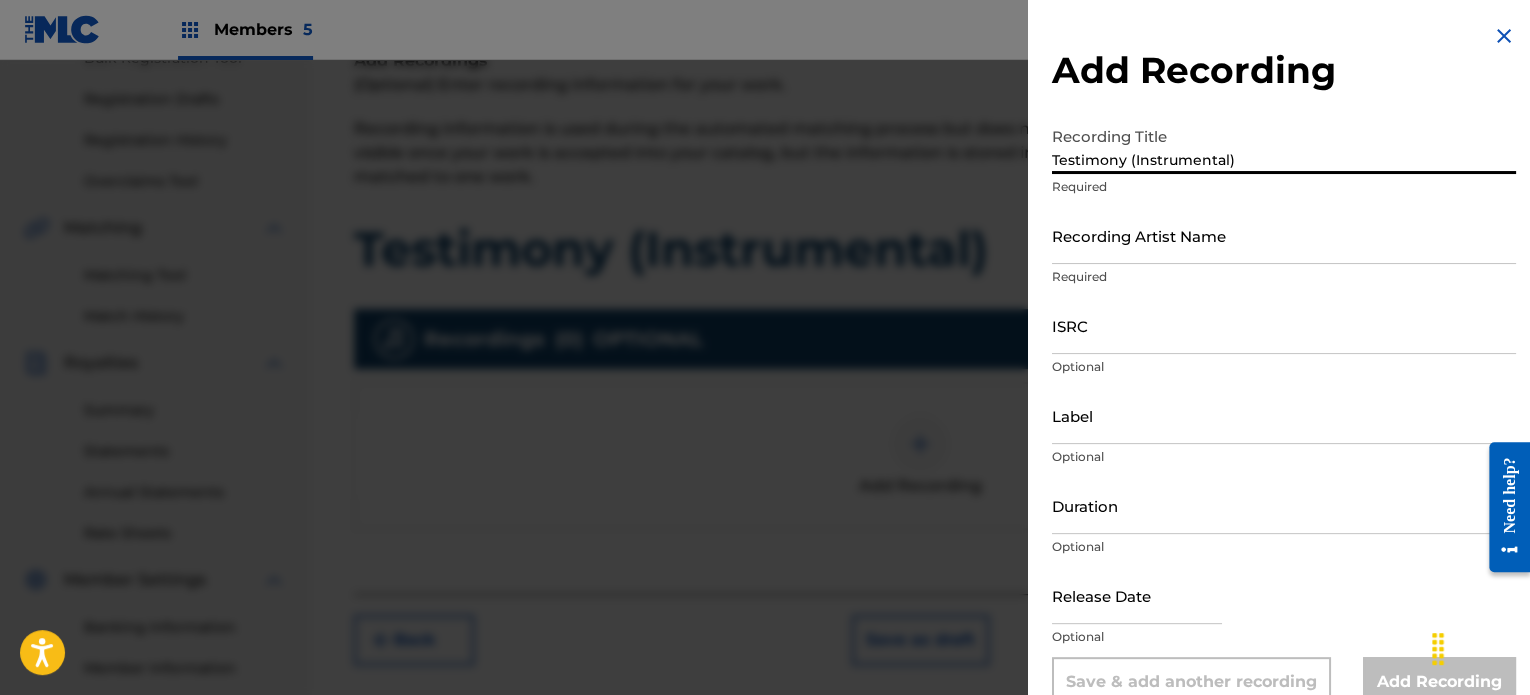 type on "Testimony (Instrumental)" 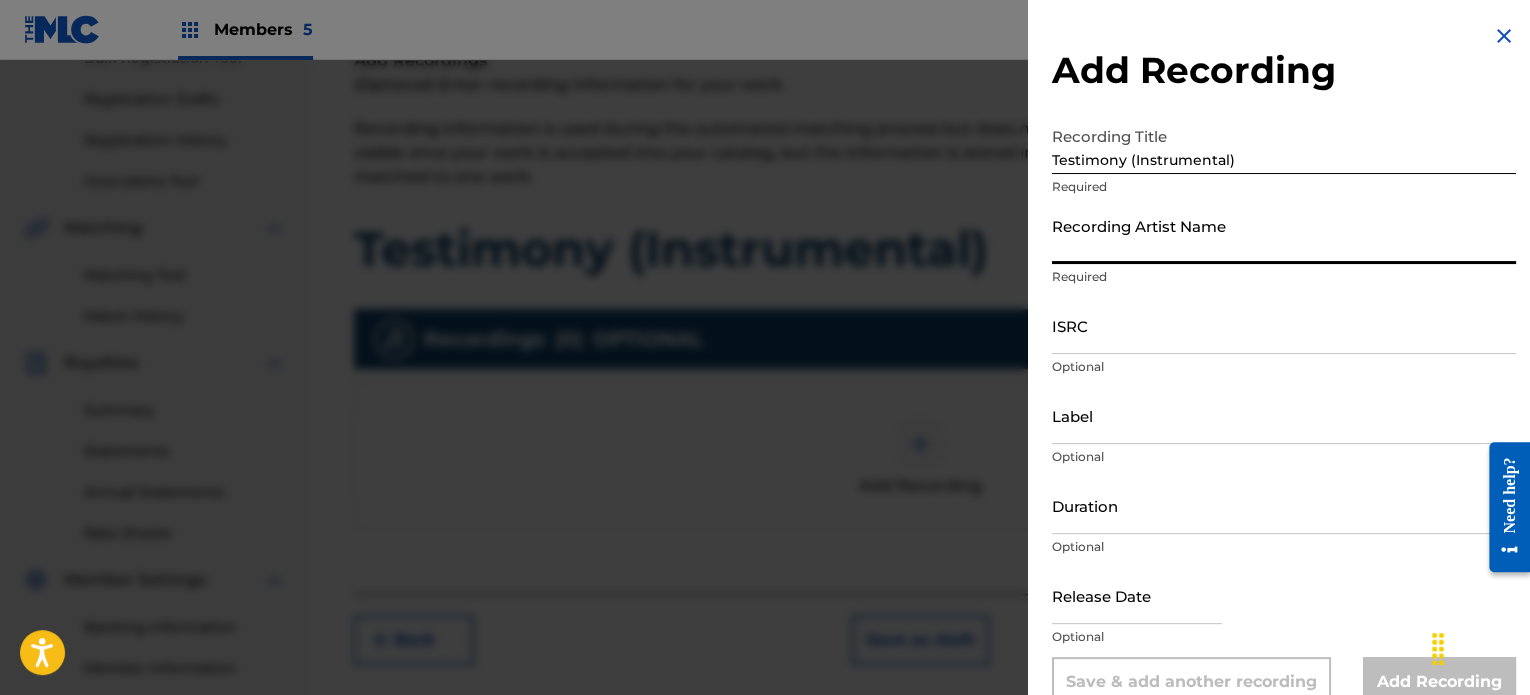 click on "Recording Artist Name" at bounding box center [1284, 235] 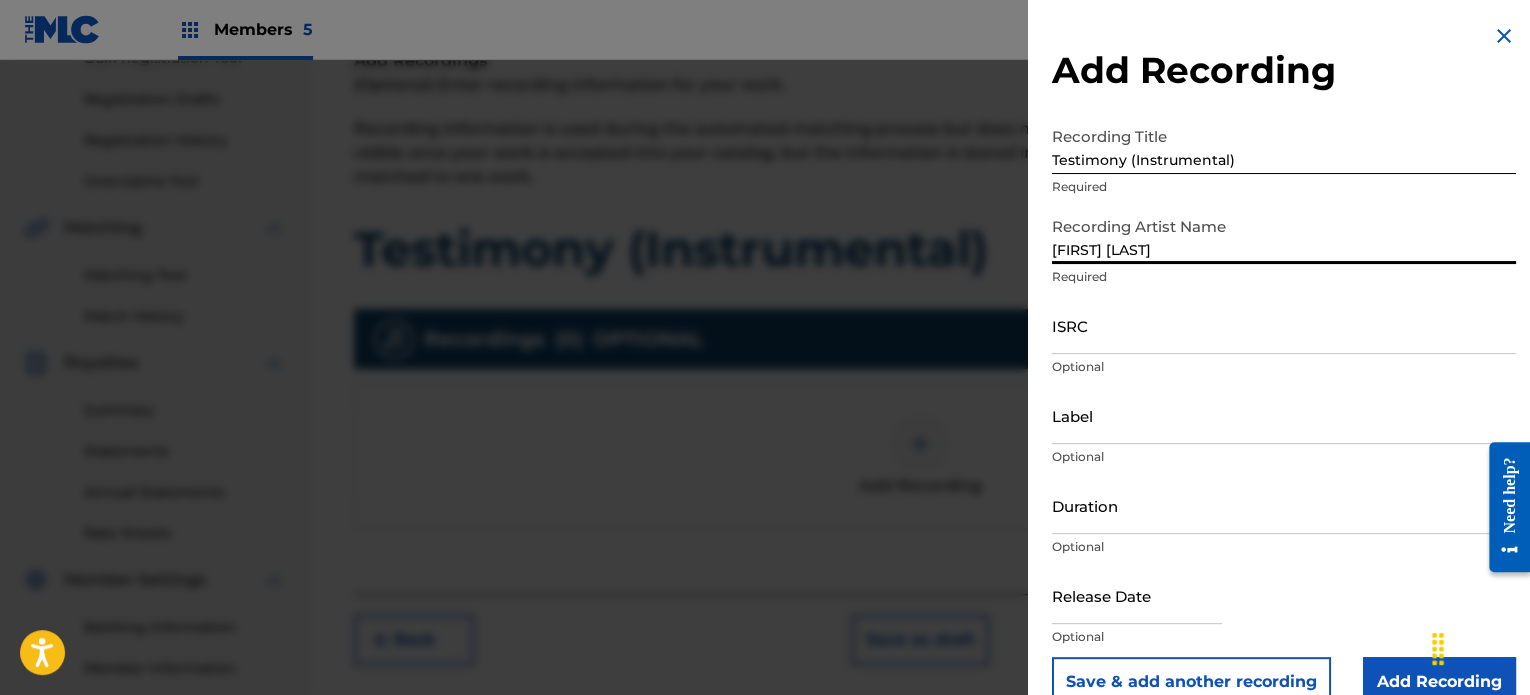 type on "[FIRST] [LAST]" 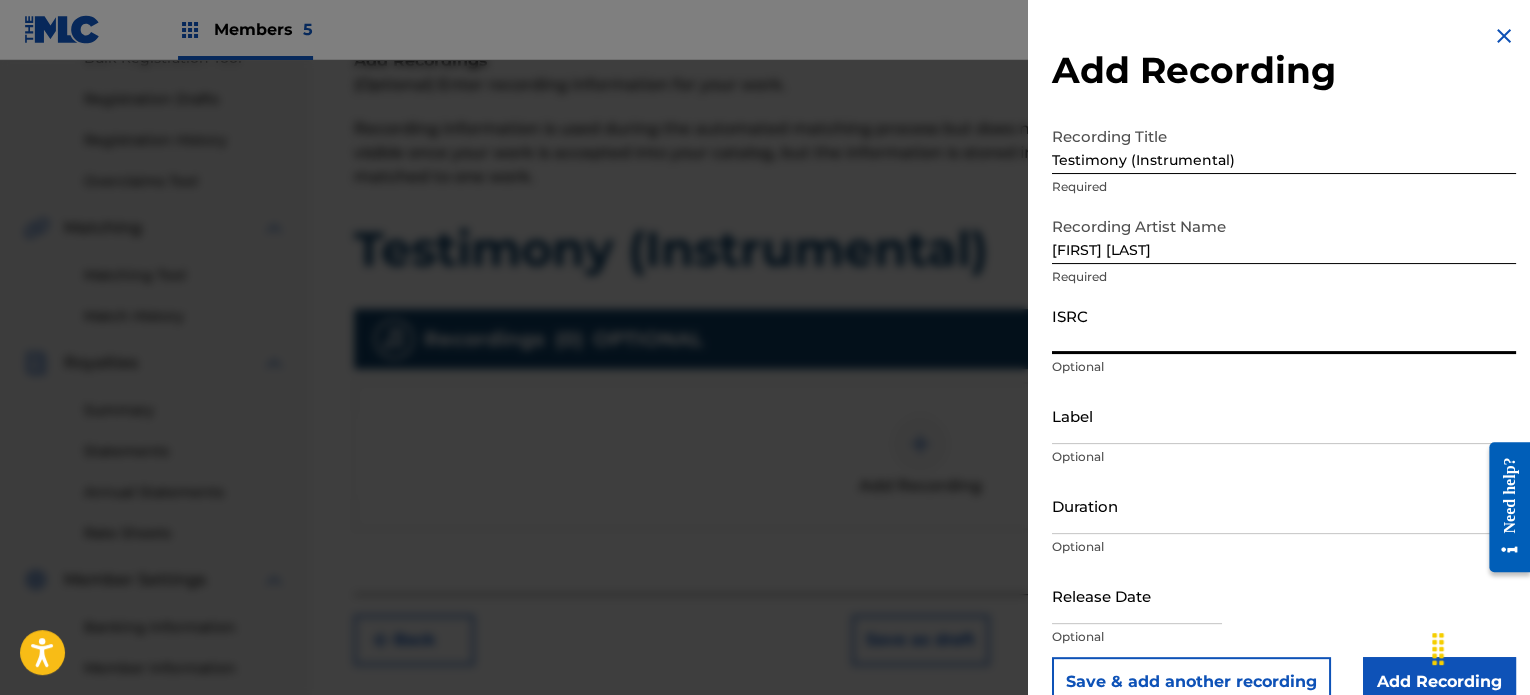 click on "ISRC" at bounding box center (1284, 325) 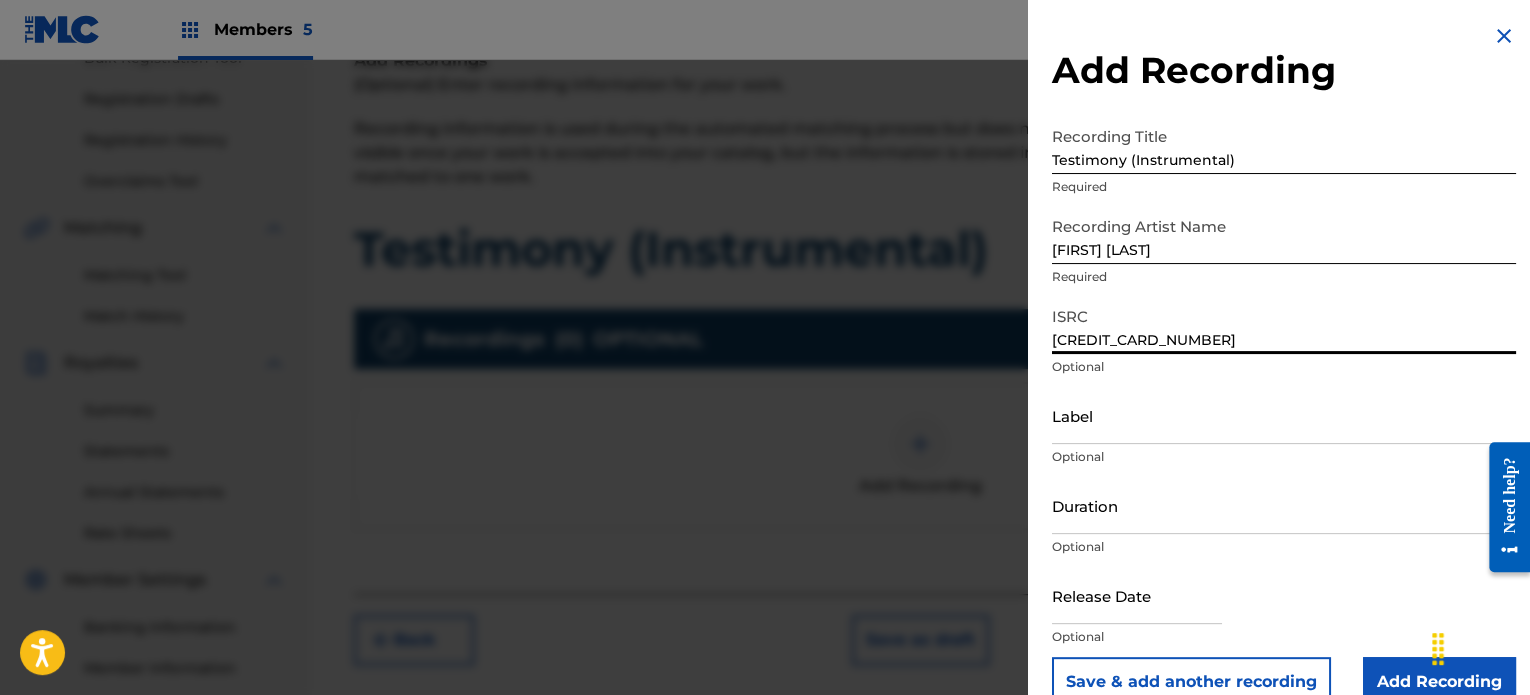 type on "[CREDIT_CARD_NUMBER]" 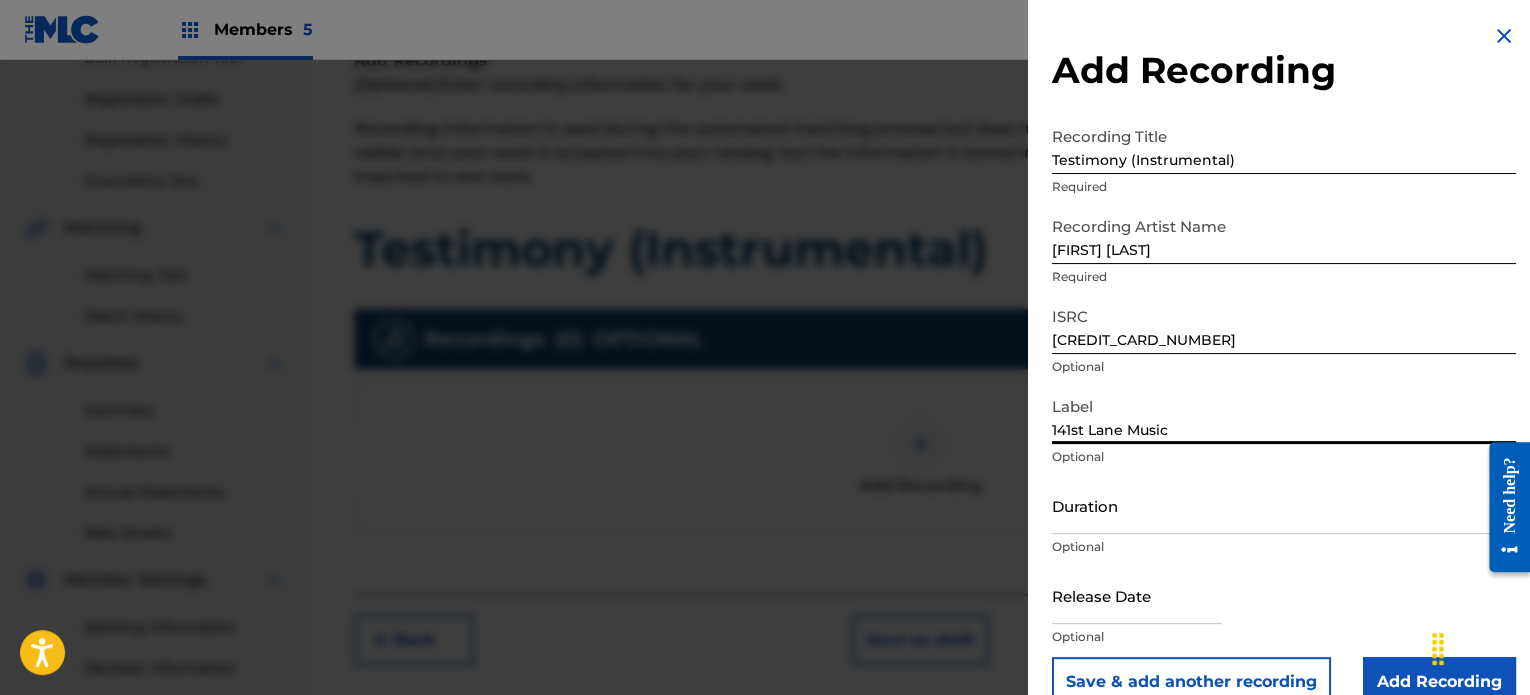 type on "141st Lane Music" 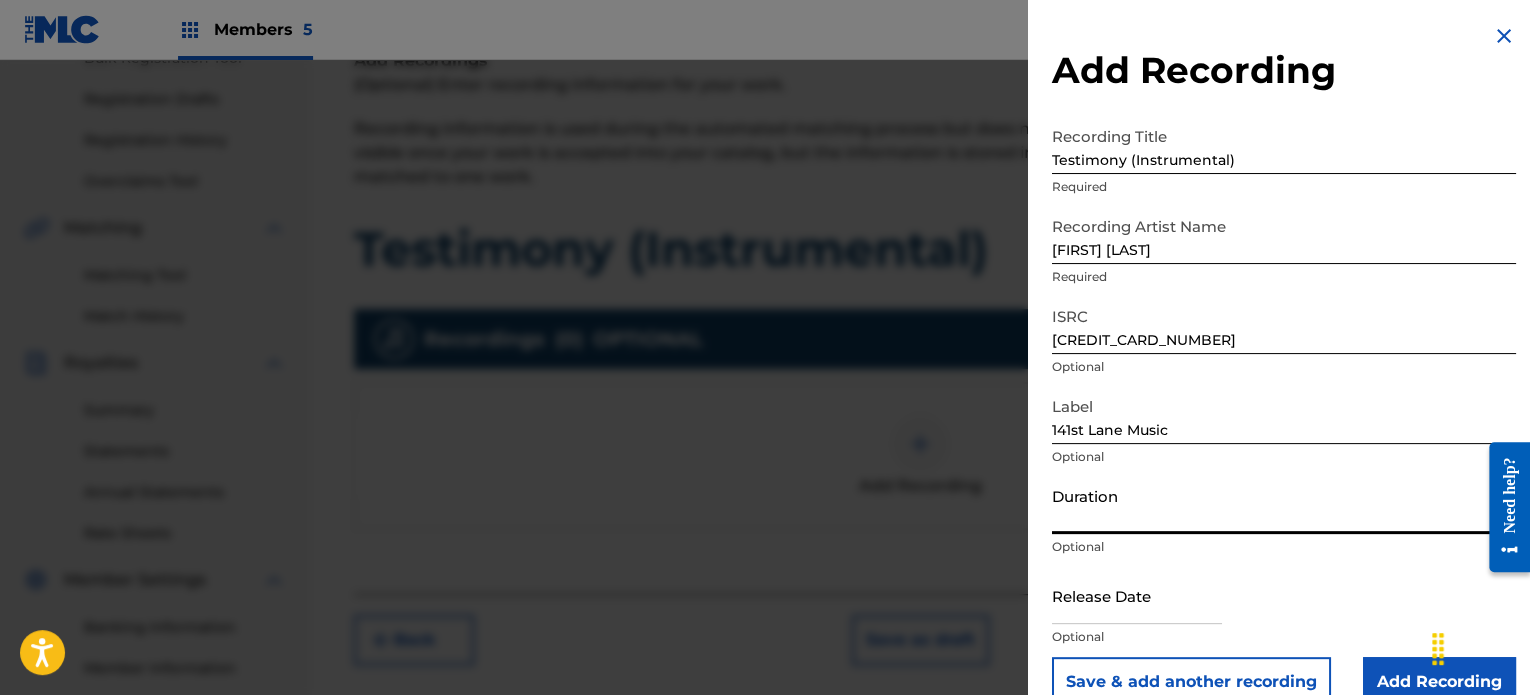 click on "Duration" at bounding box center [1284, 505] 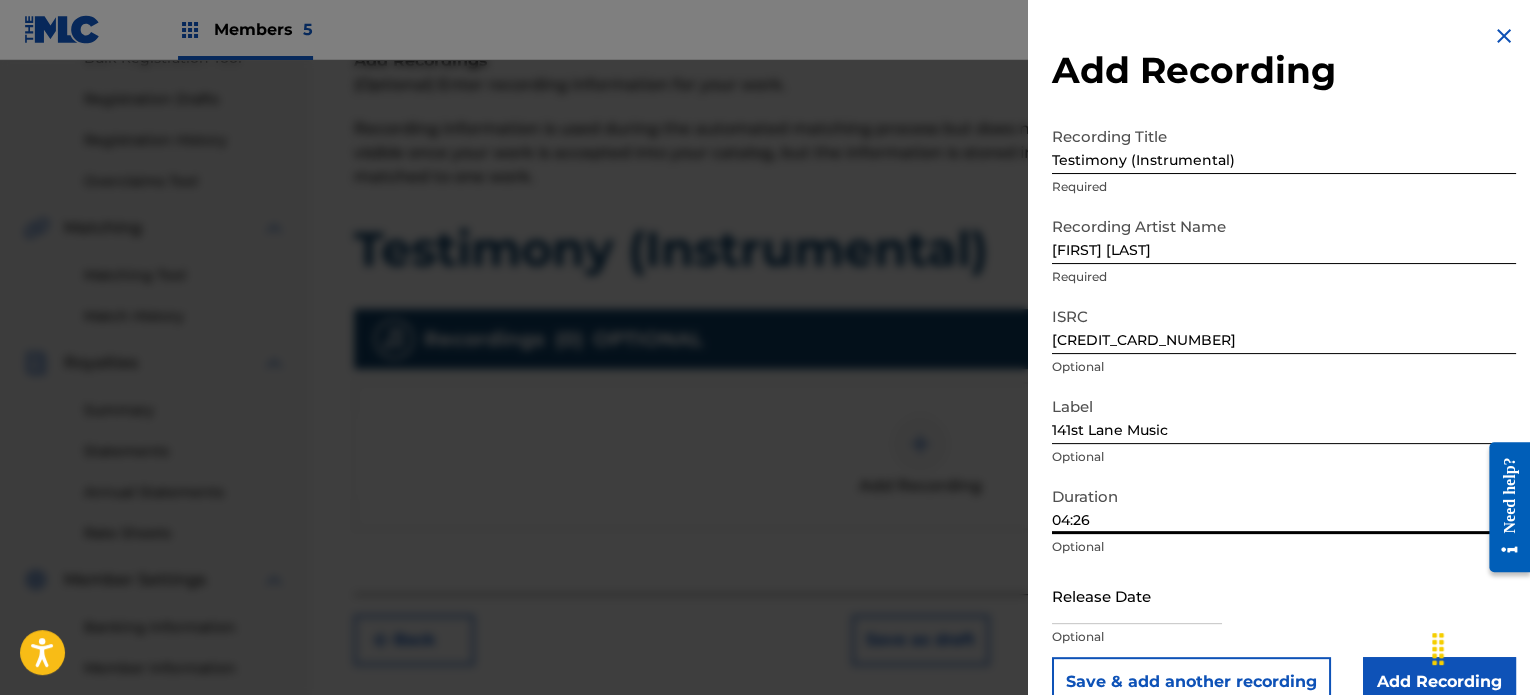 type on "04:26" 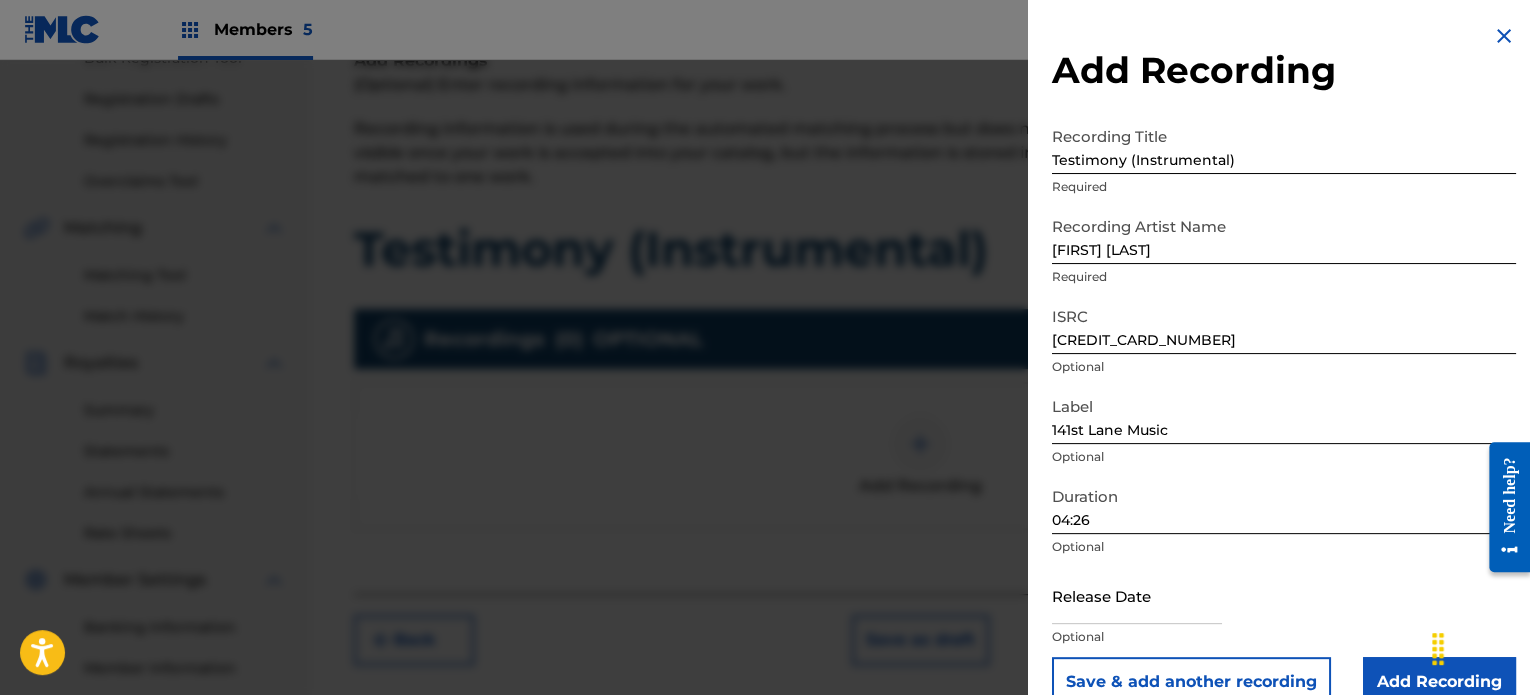 click at bounding box center (1137, 595) 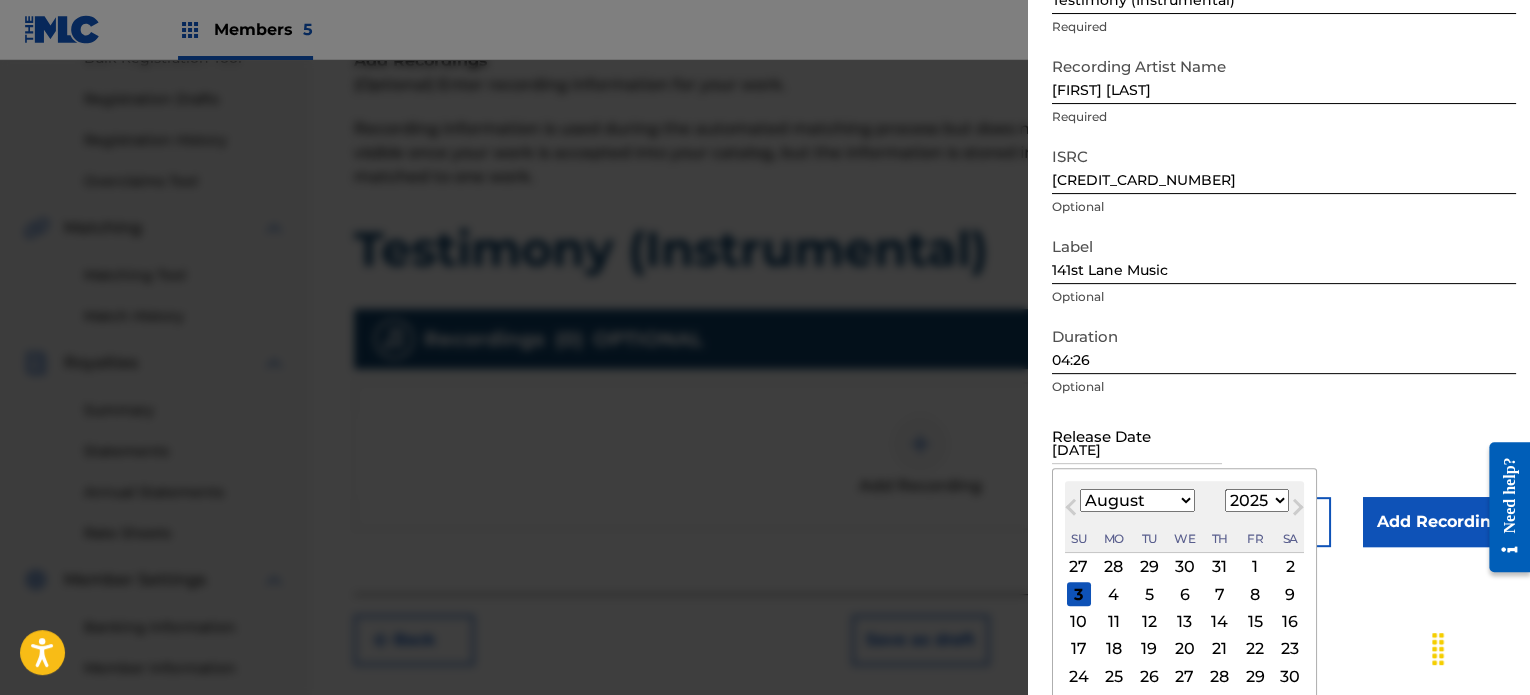 scroll, scrollTop: 164, scrollLeft: 0, axis: vertical 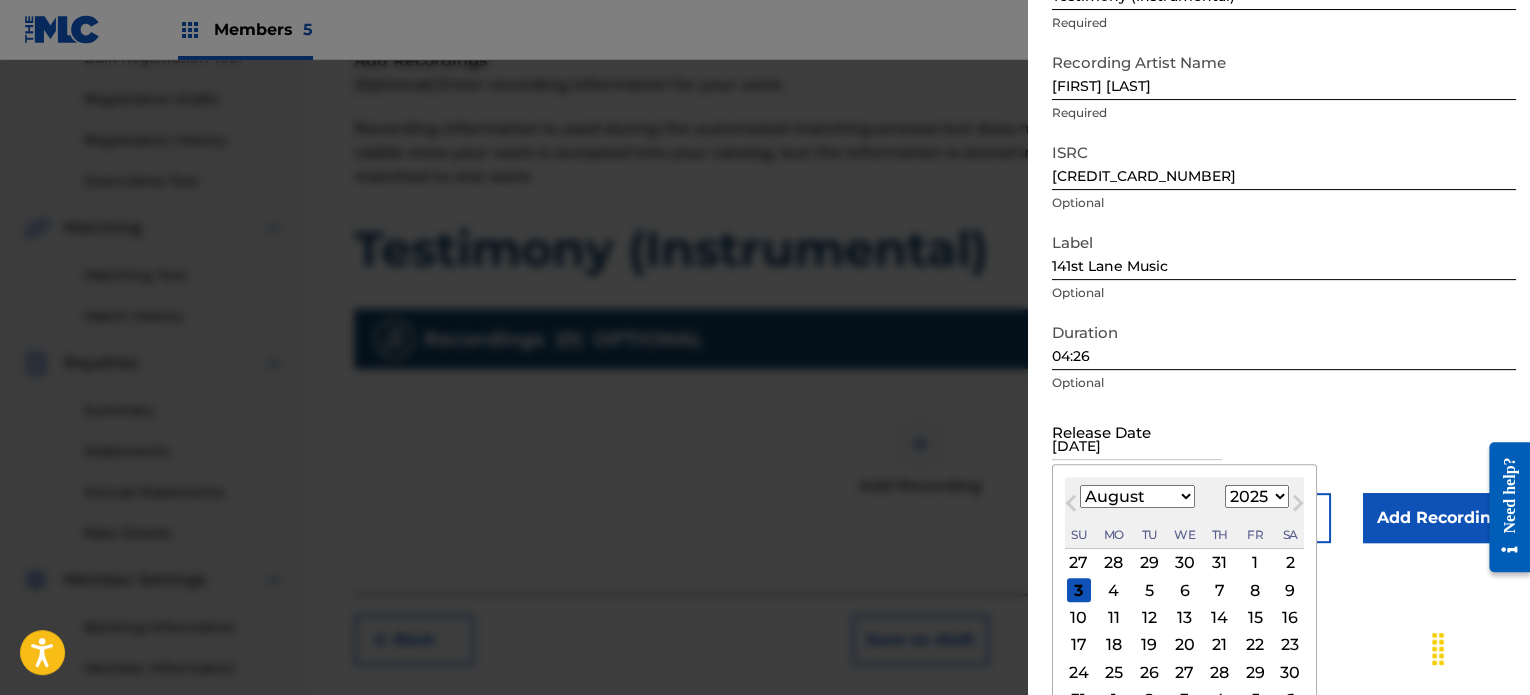 type on "[DATE]" 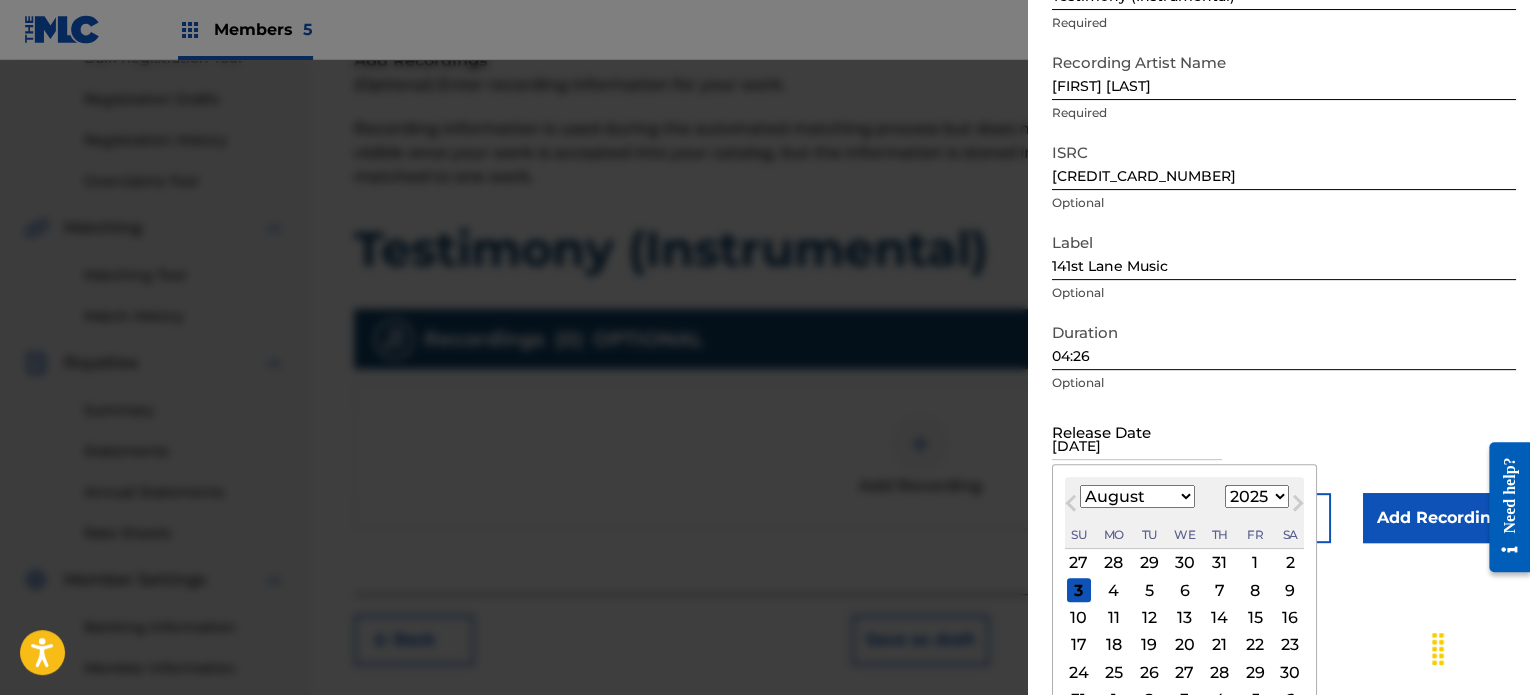 select on "4" 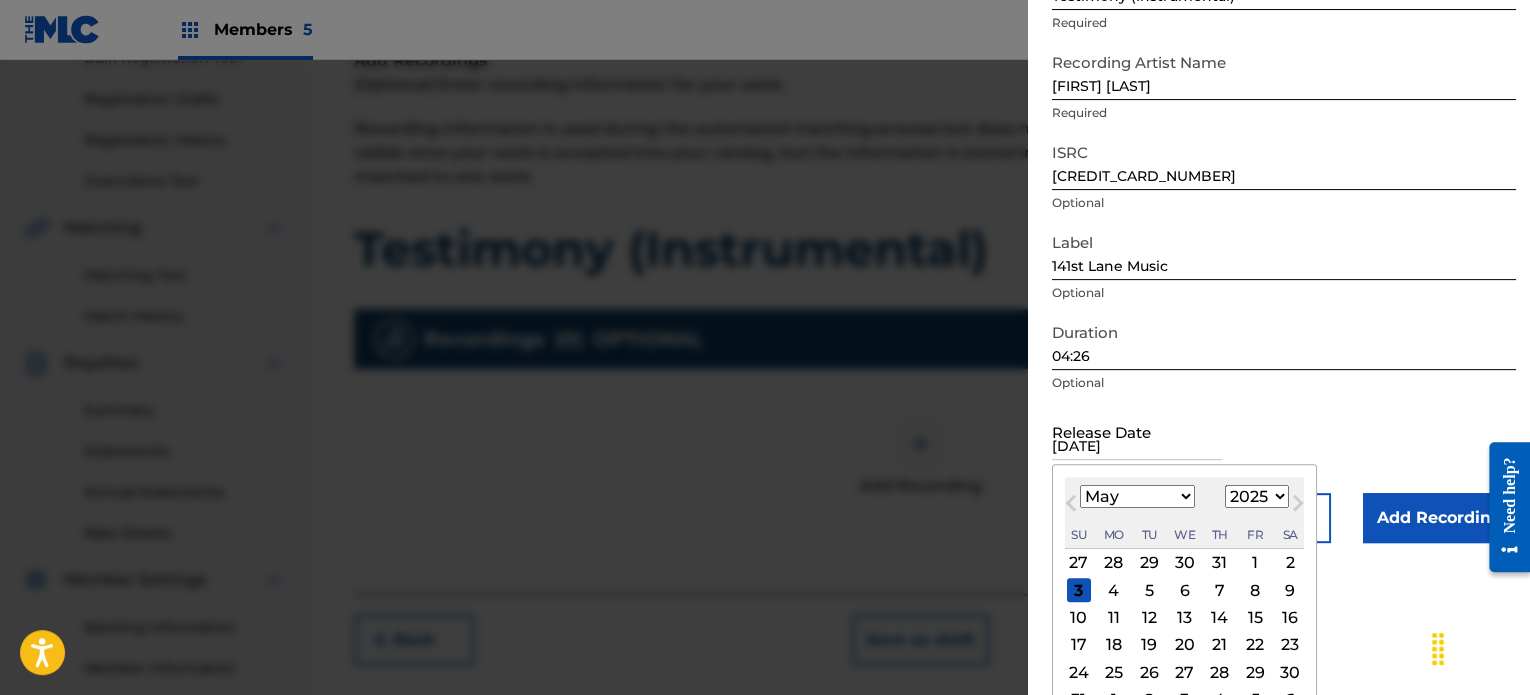 click on "January February March April May June July August September October November December" at bounding box center [1137, 496] 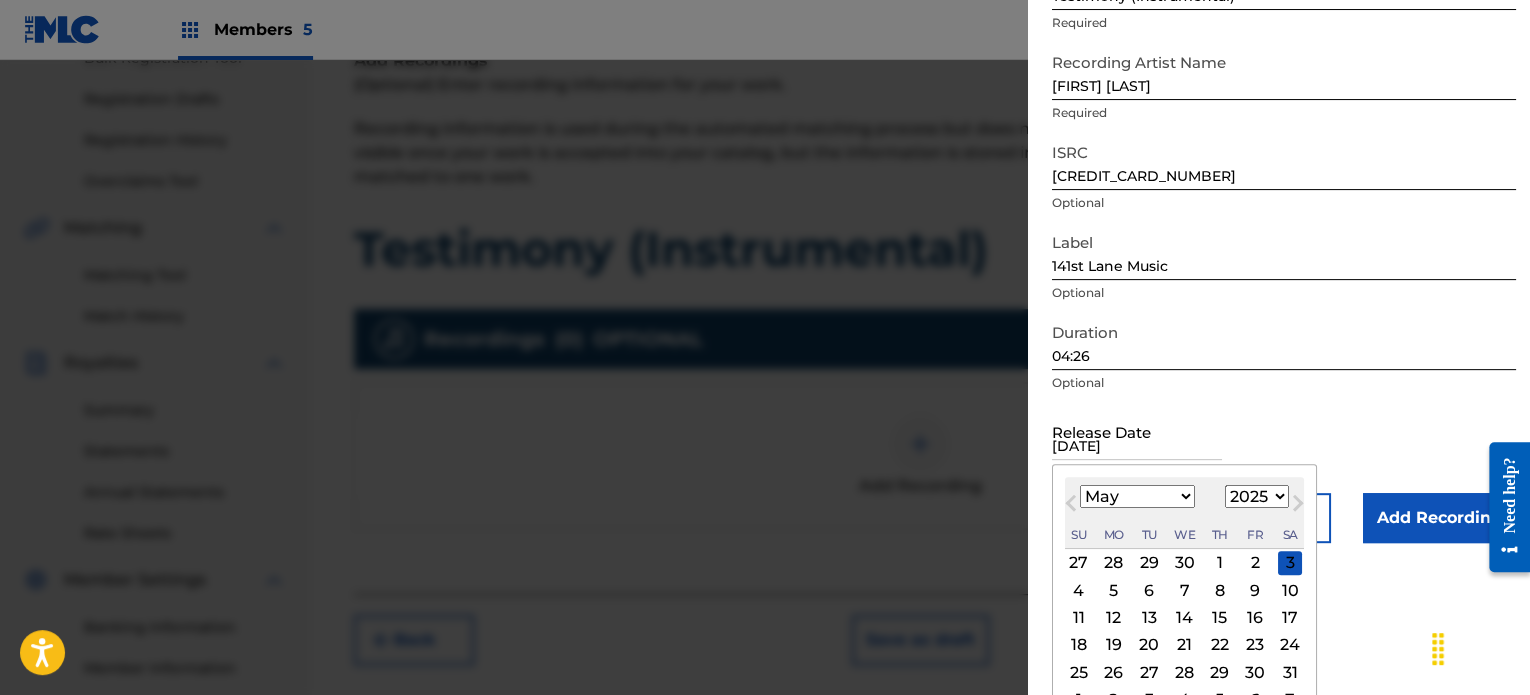 scroll, scrollTop: 194, scrollLeft: 0, axis: vertical 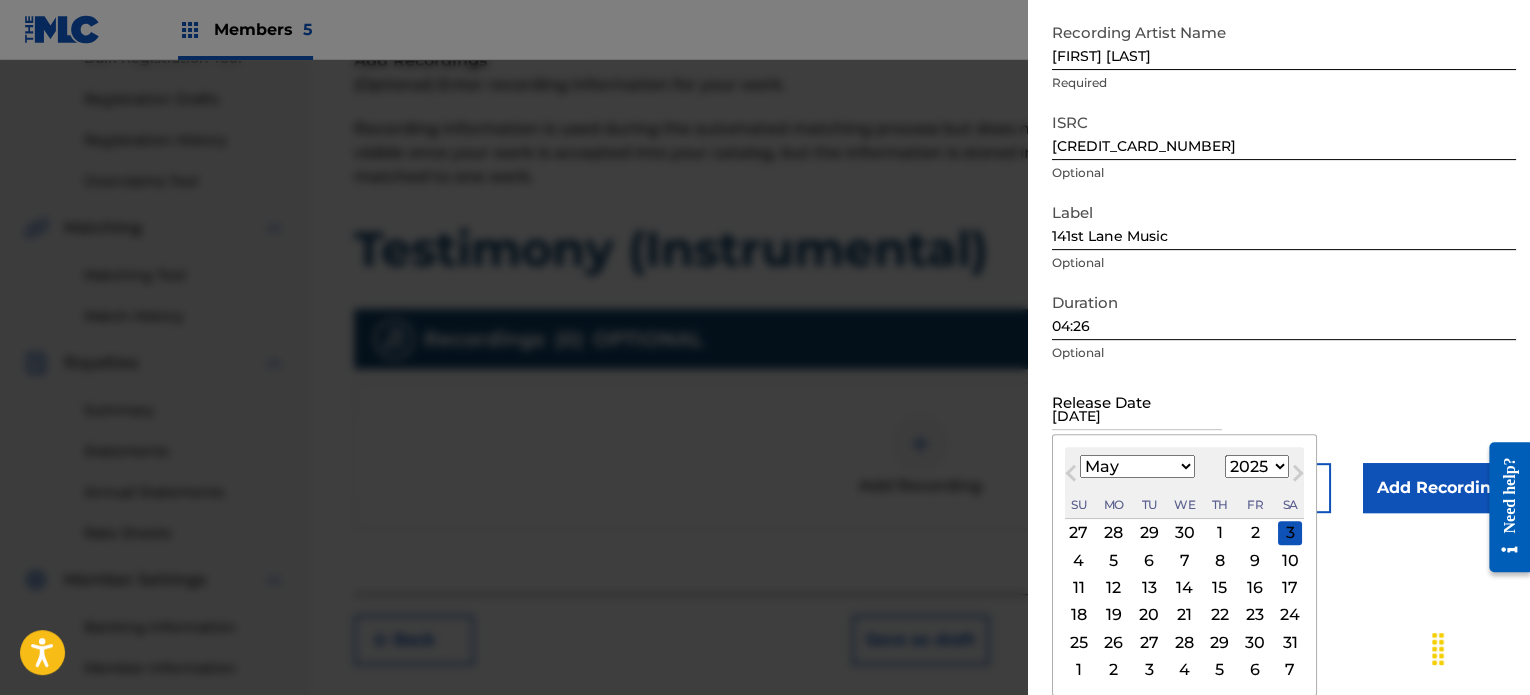 click on "30" at bounding box center [1255, 642] 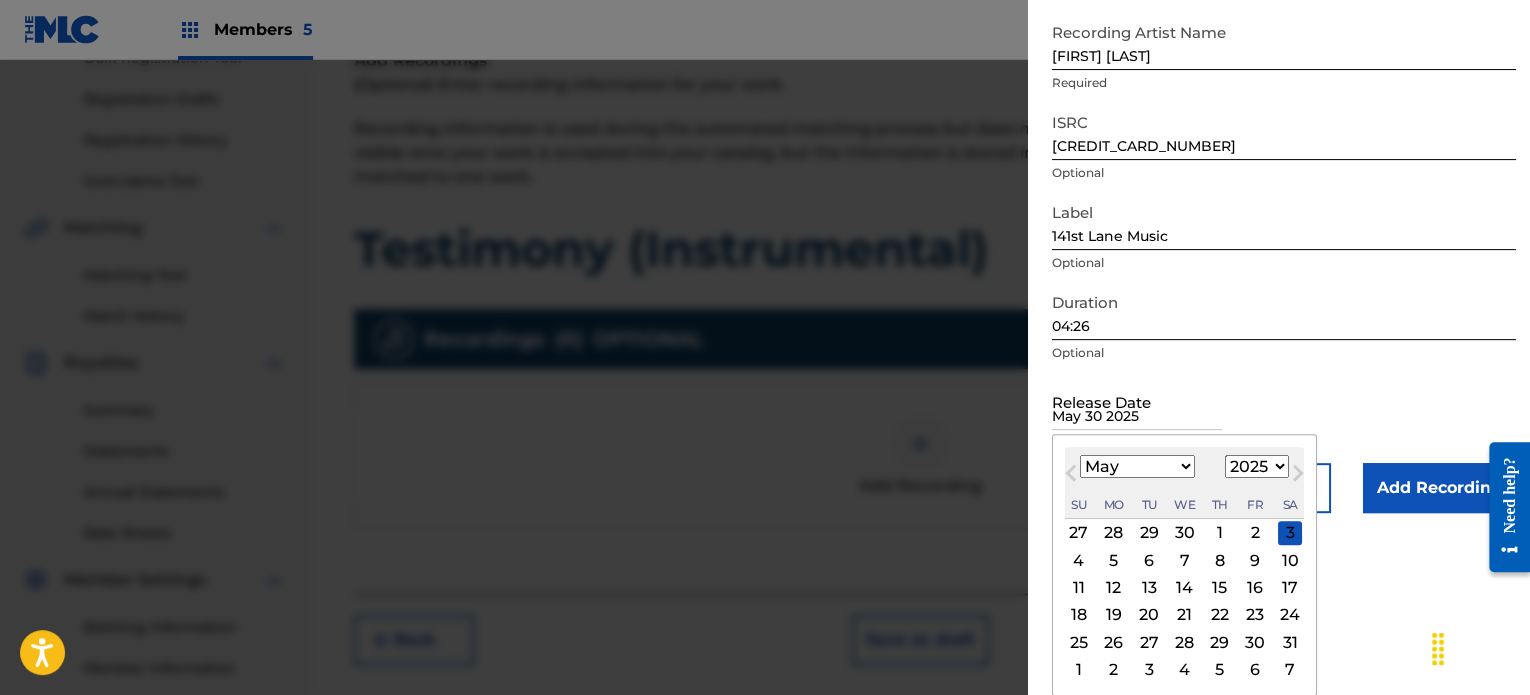 scroll, scrollTop: 36, scrollLeft: 0, axis: vertical 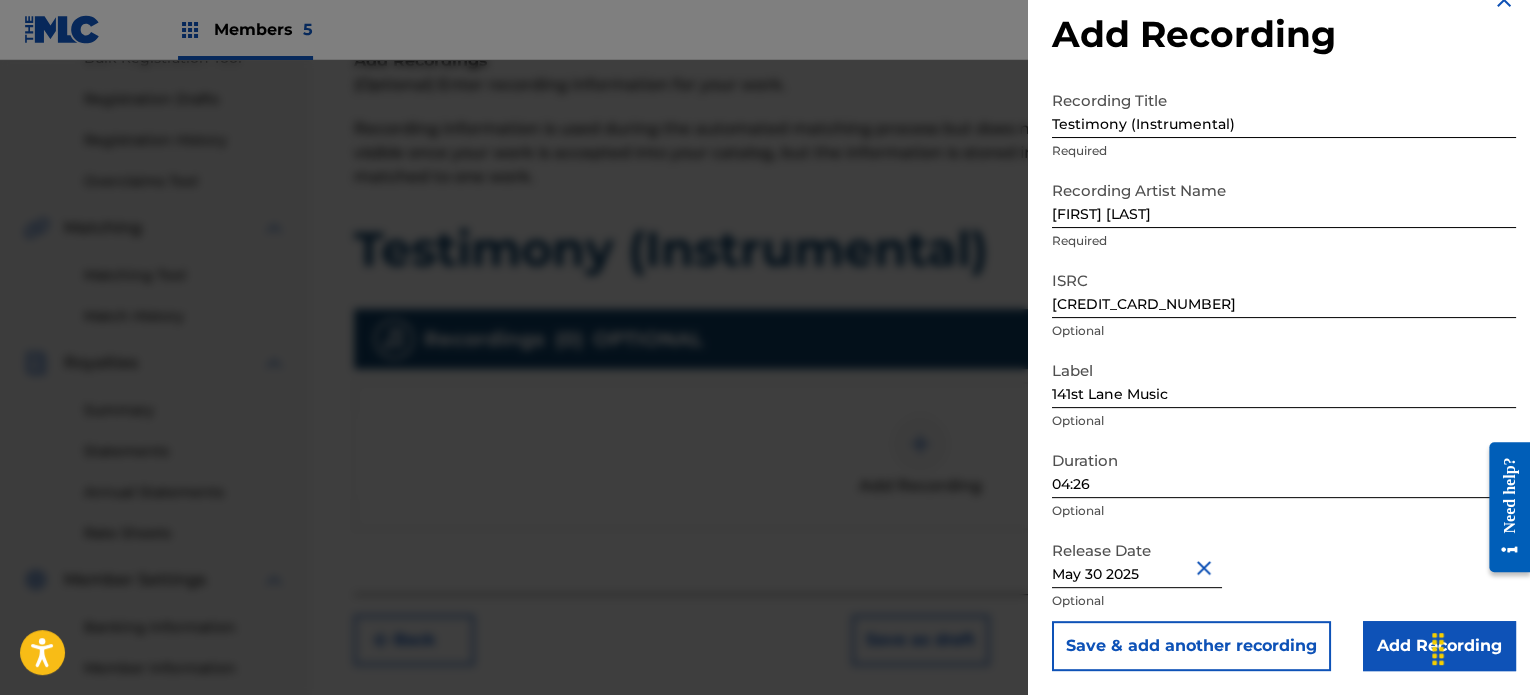 click on "Add Recording" at bounding box center (1439, 646) 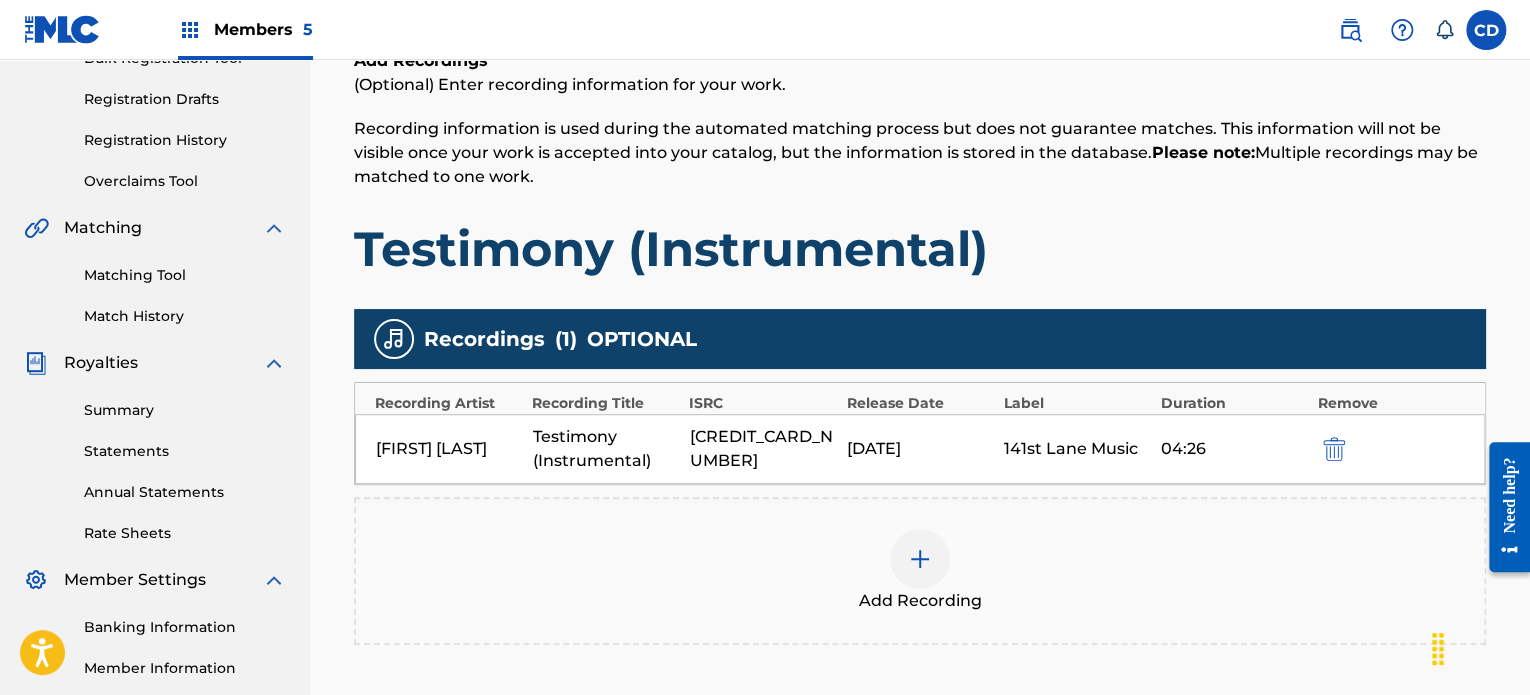 scroll, scrollTop: 544, scrollLeft: 0, axis: vertical 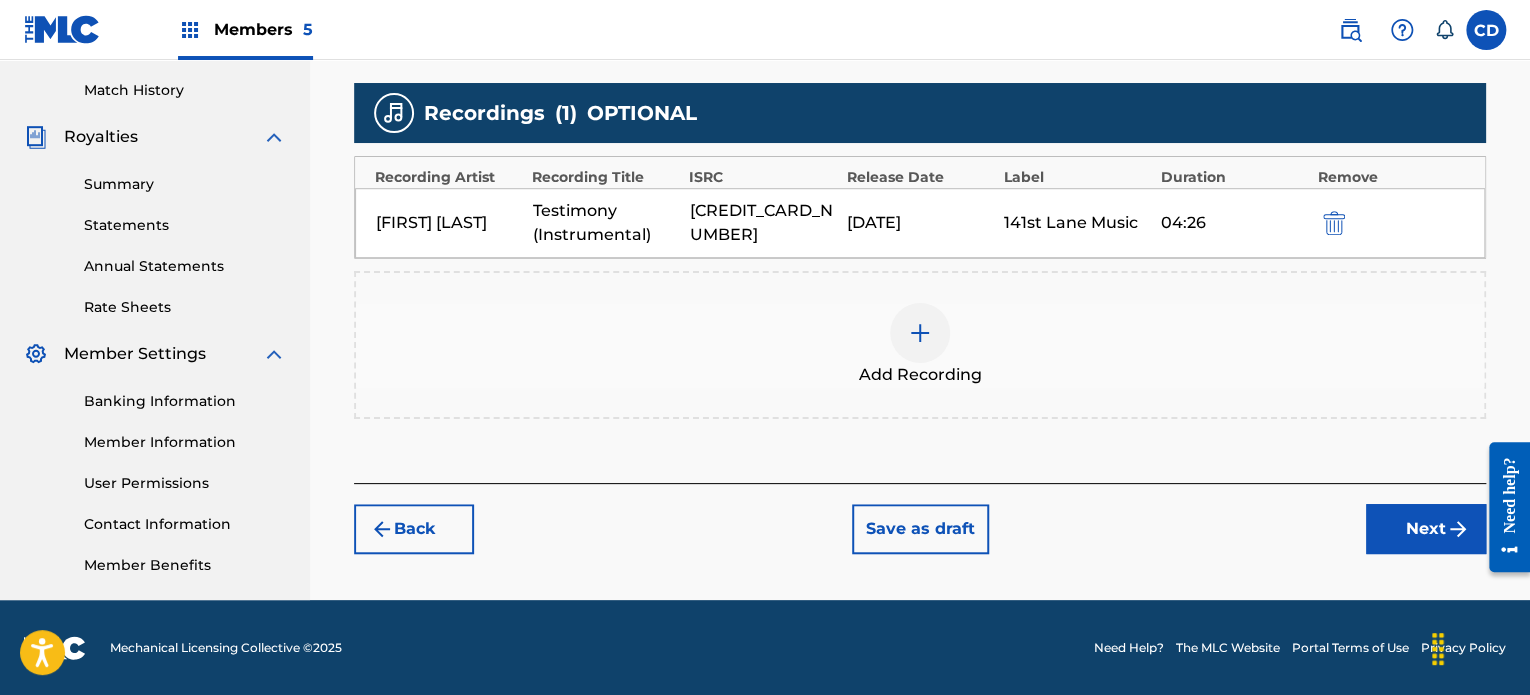 click on "Next" at bounding box center [1426, 529] 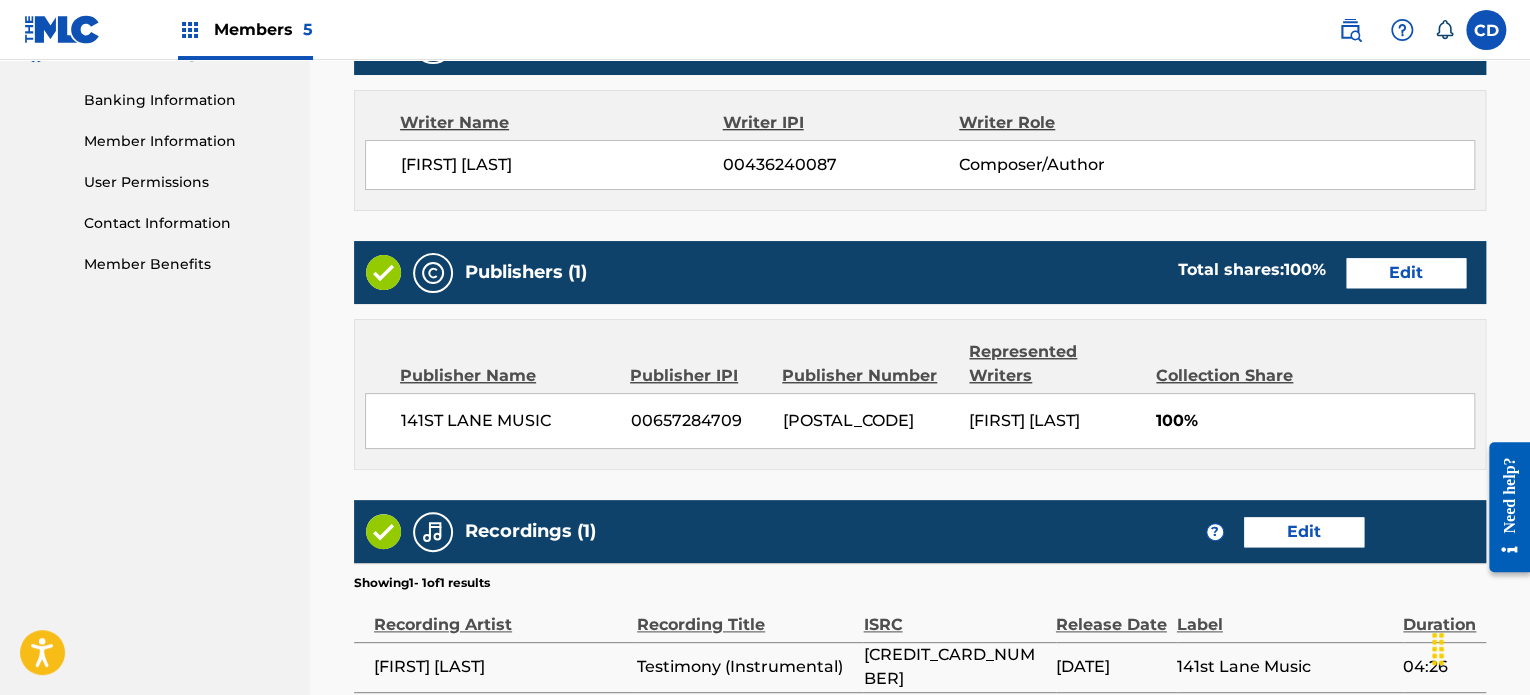 scroll, scrollTop: 1057, scrollLeft: 0, axis: vertical 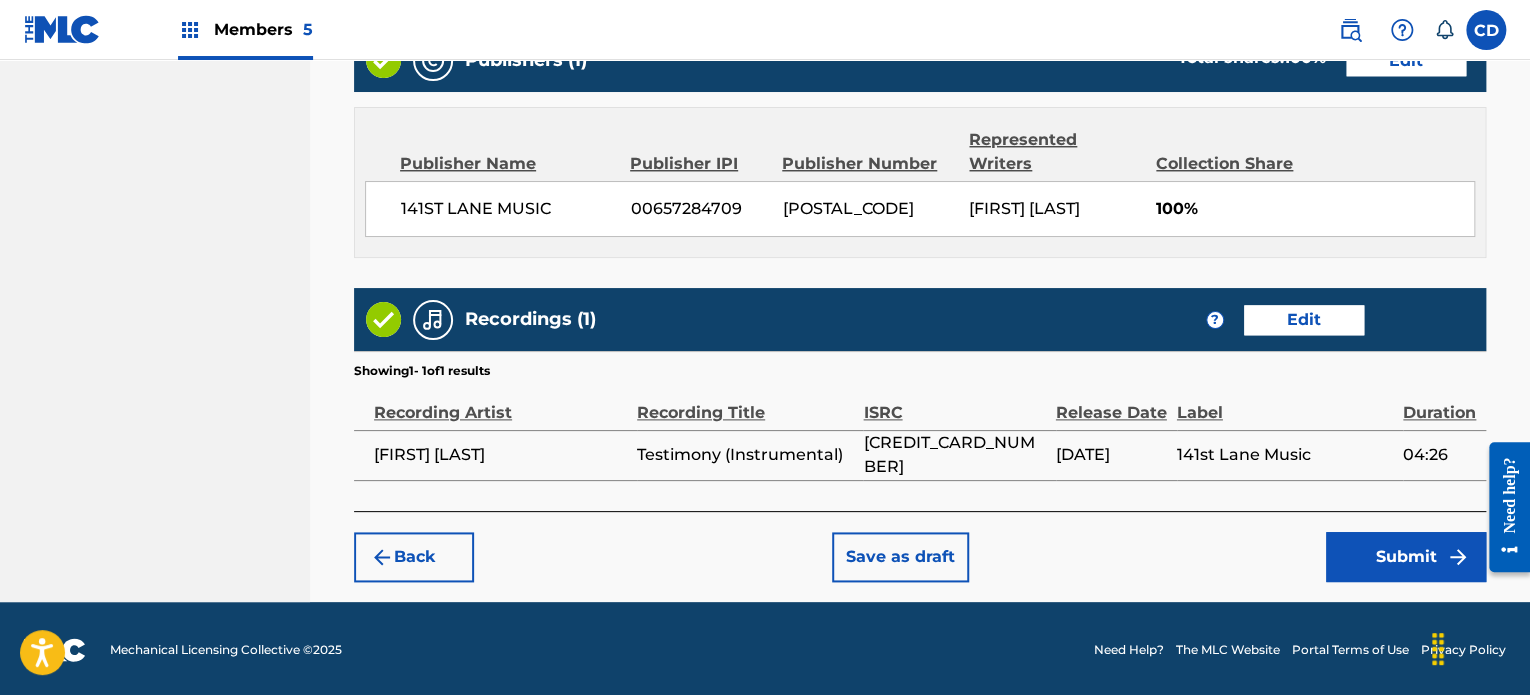 click on "Submit" at bounding box center [1406, 557] 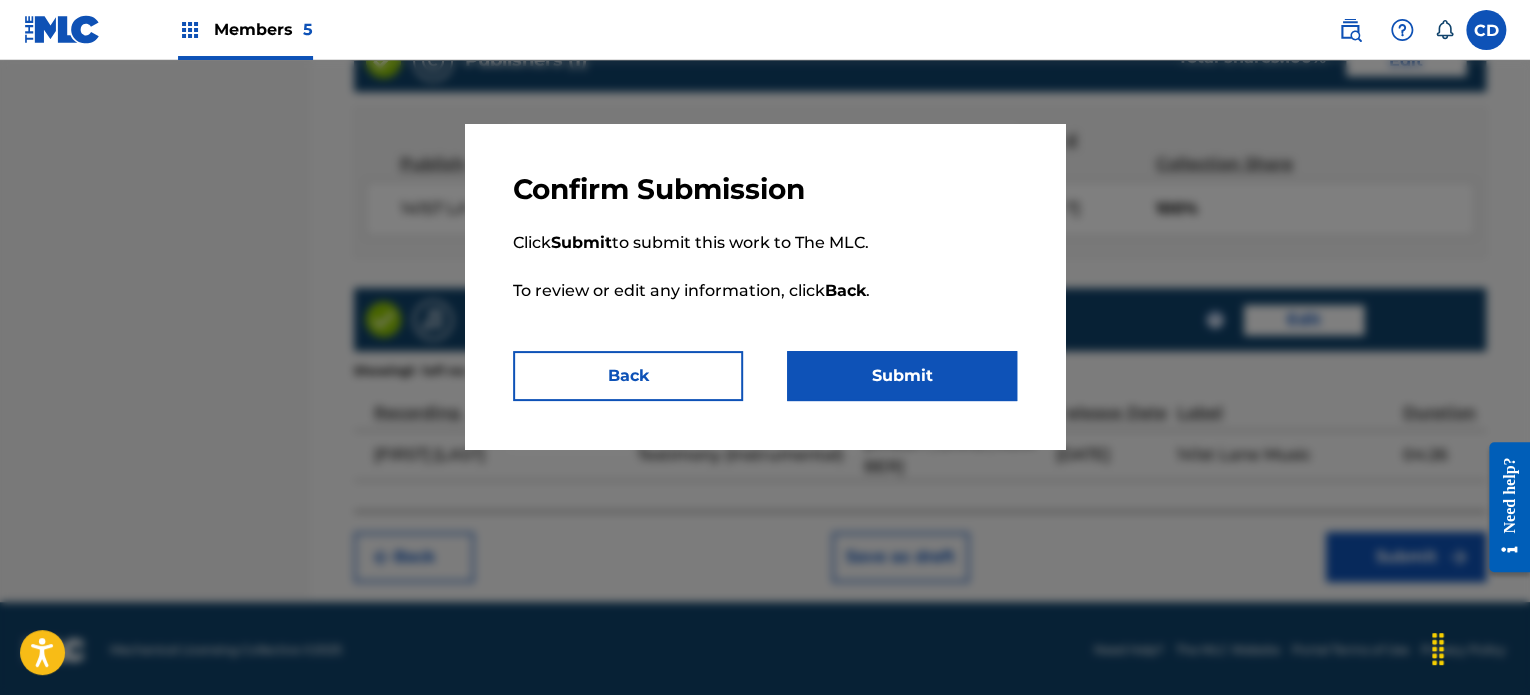 click on "Submit" at bounding box center [902, 376] 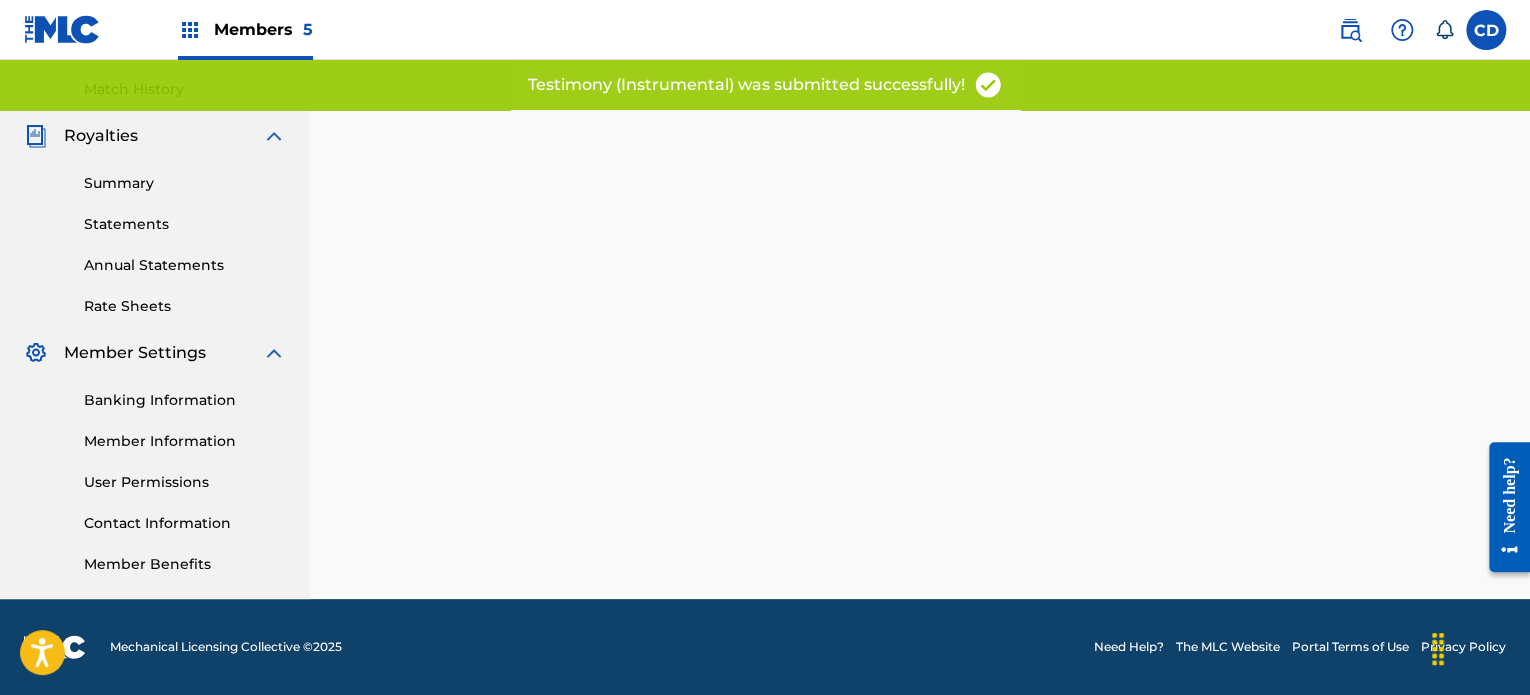 scroll, scrollTop: 0, scrollLeft: 0, axis: both 